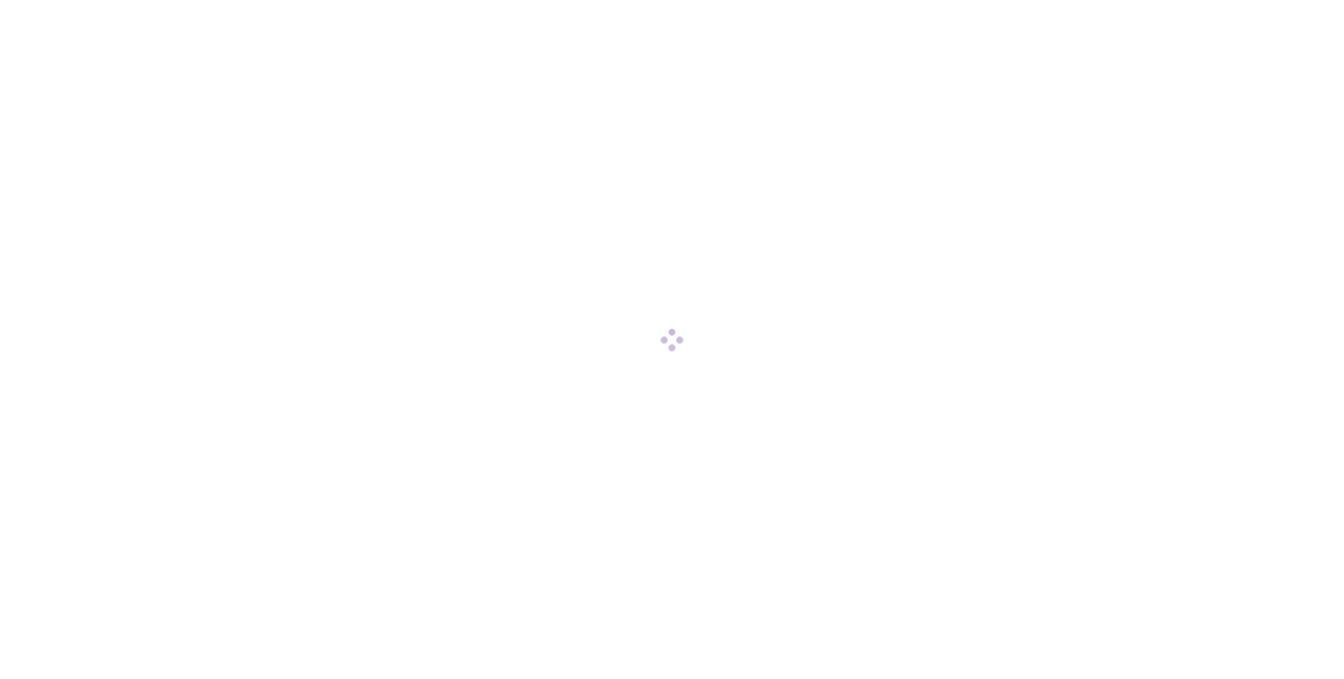 scroll, scrollTop: 0, scrollLeft: 0, axis: both 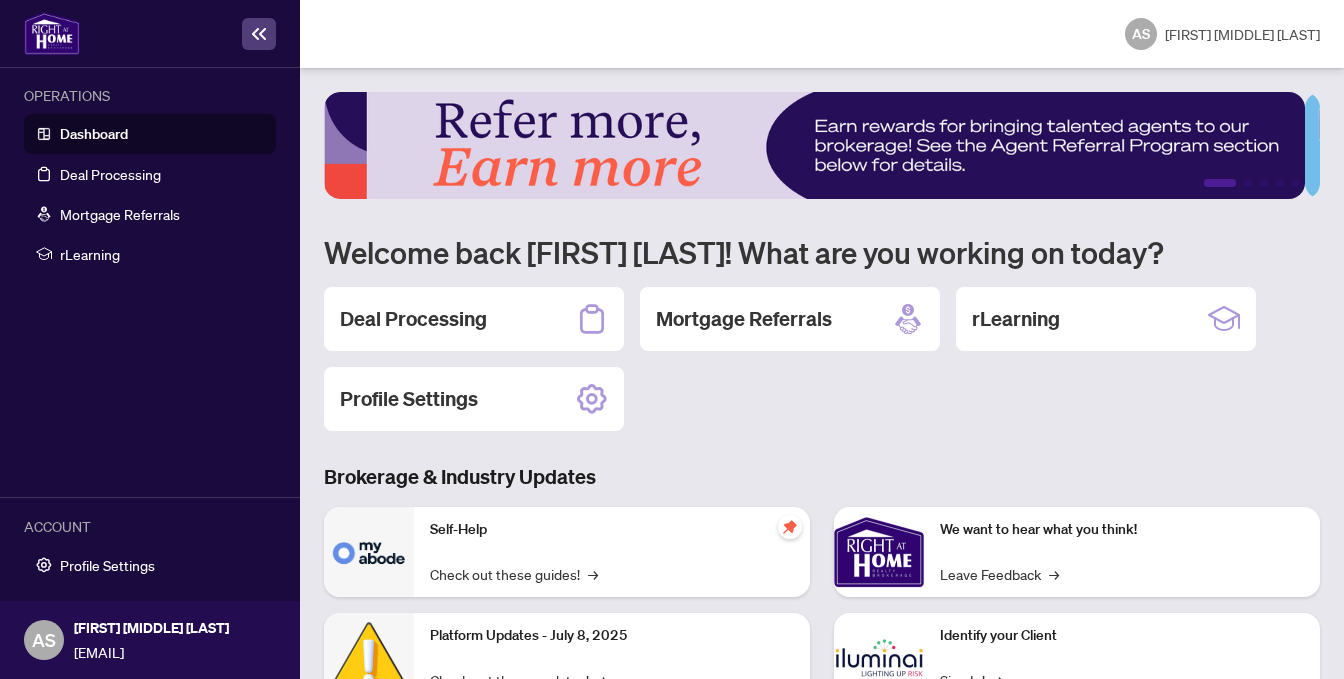 click on "Dashboard" at bounding box center [94, 134] 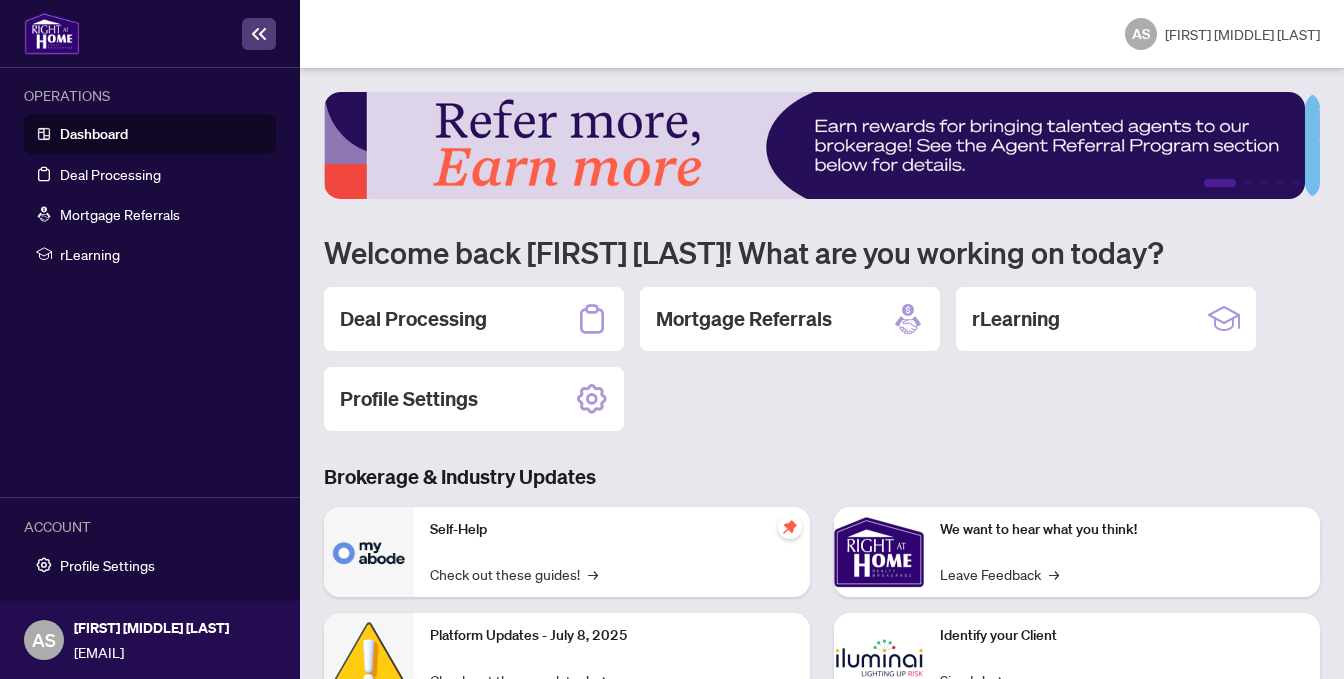 click at bounding box center (150, 34) 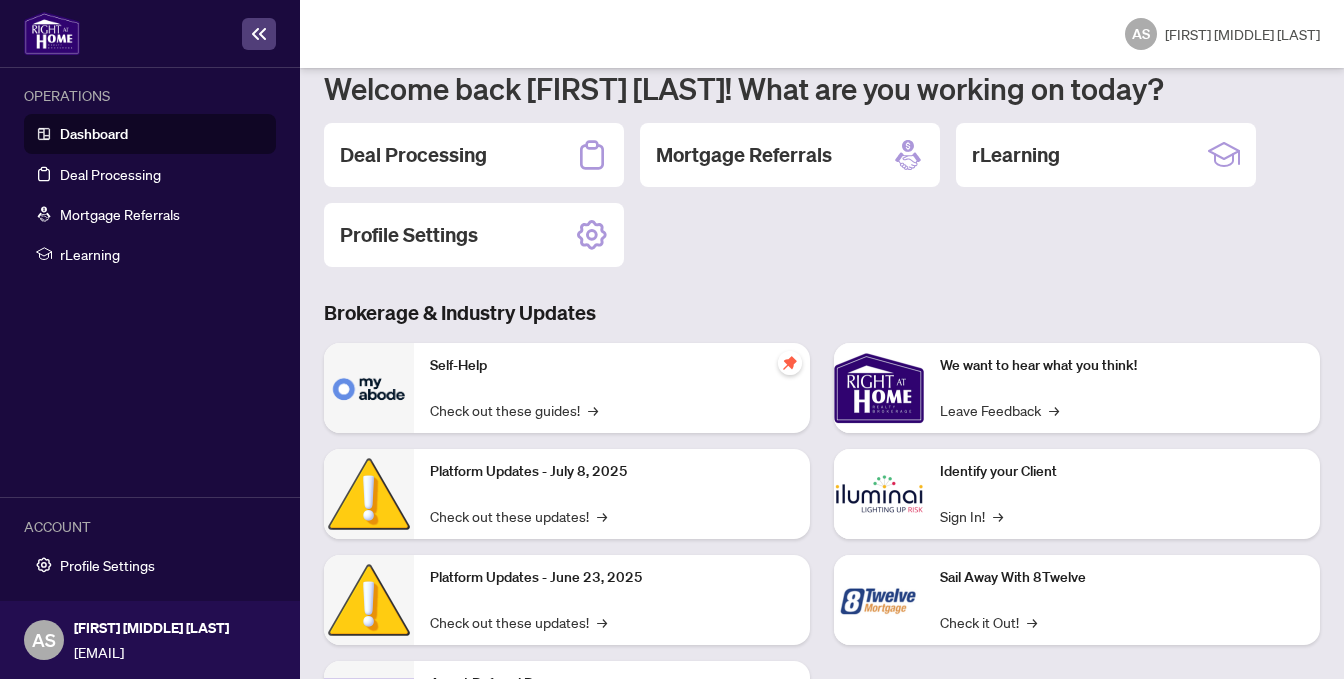 scroll, scrollTop: 200, scrollLeft: 0, axis: vertical 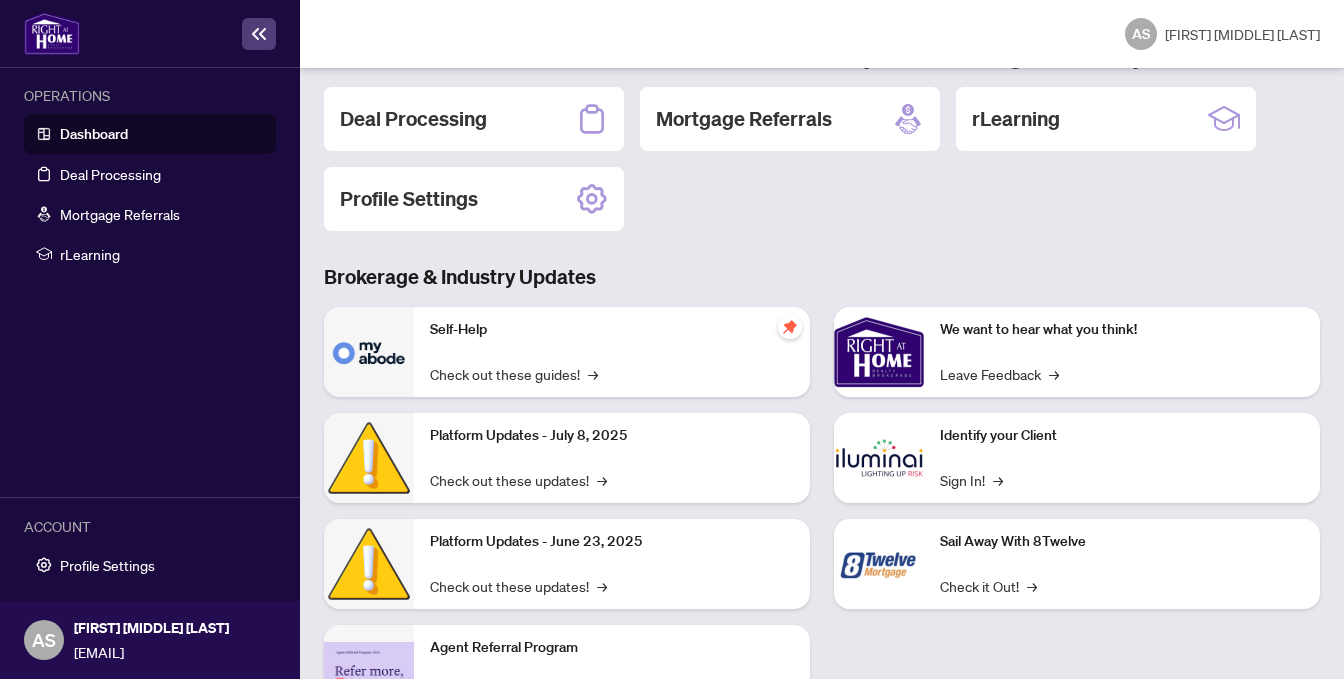 click on "Dashboard" at bounding box center (94, 134) 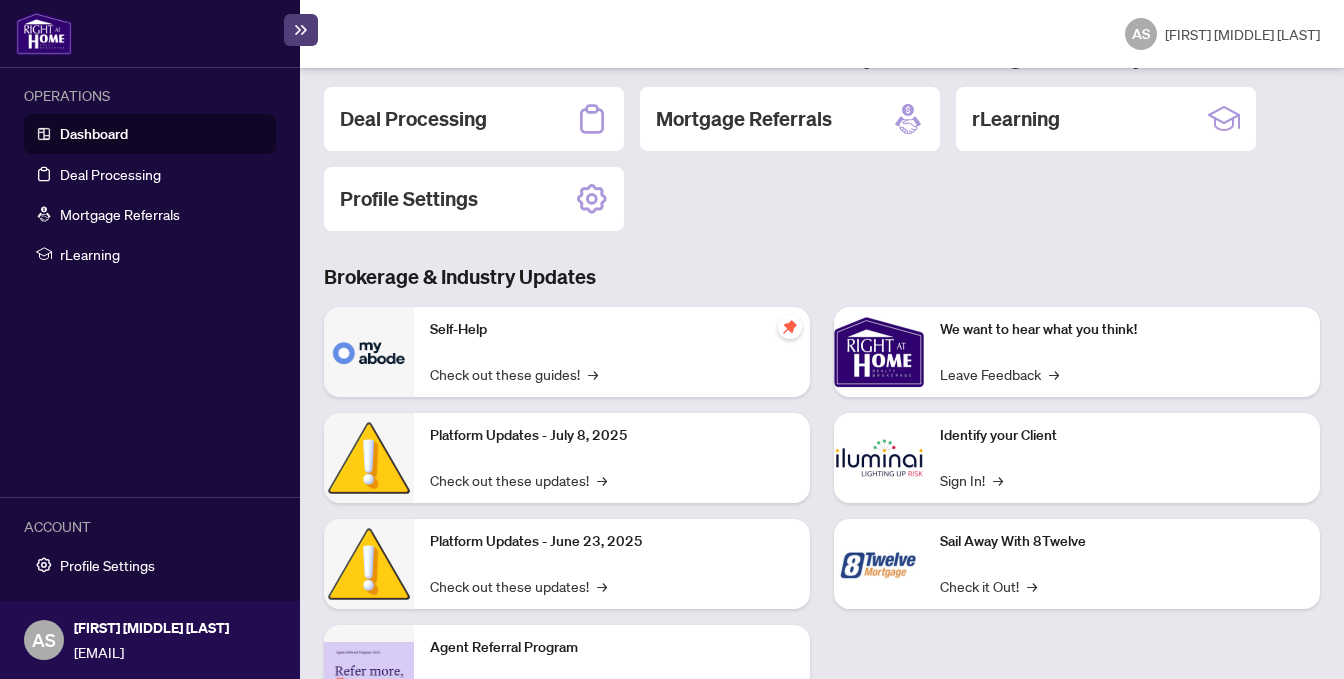 scroll, scrollTop: 224, scrollLeft: 0, axis: vertical 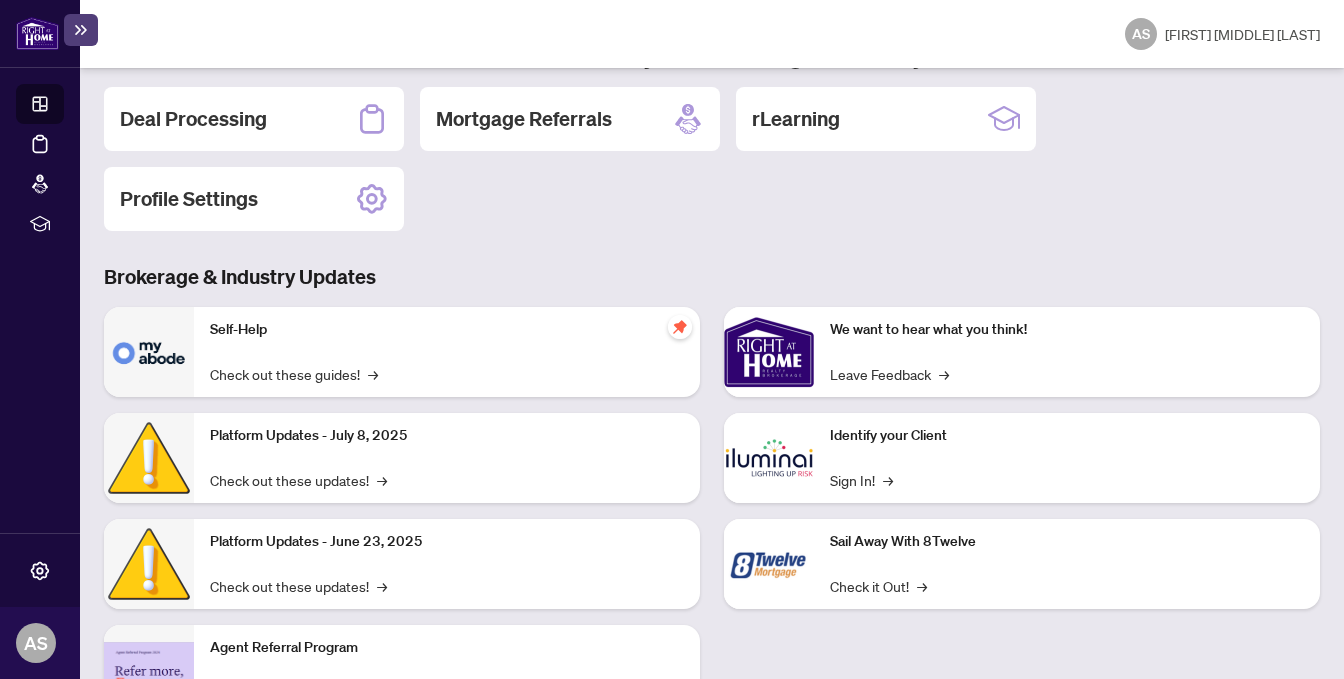 click 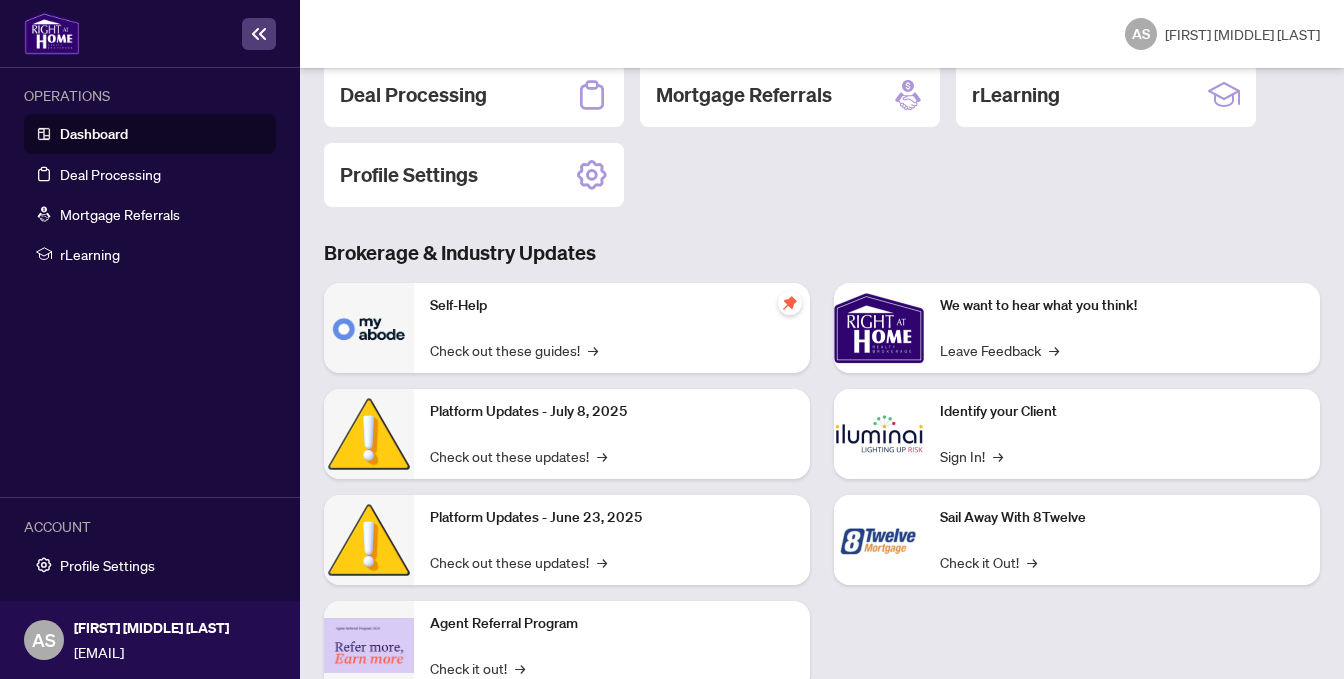 scroll, scrollTop: 200, scrollLeft: 0, axis: vertical 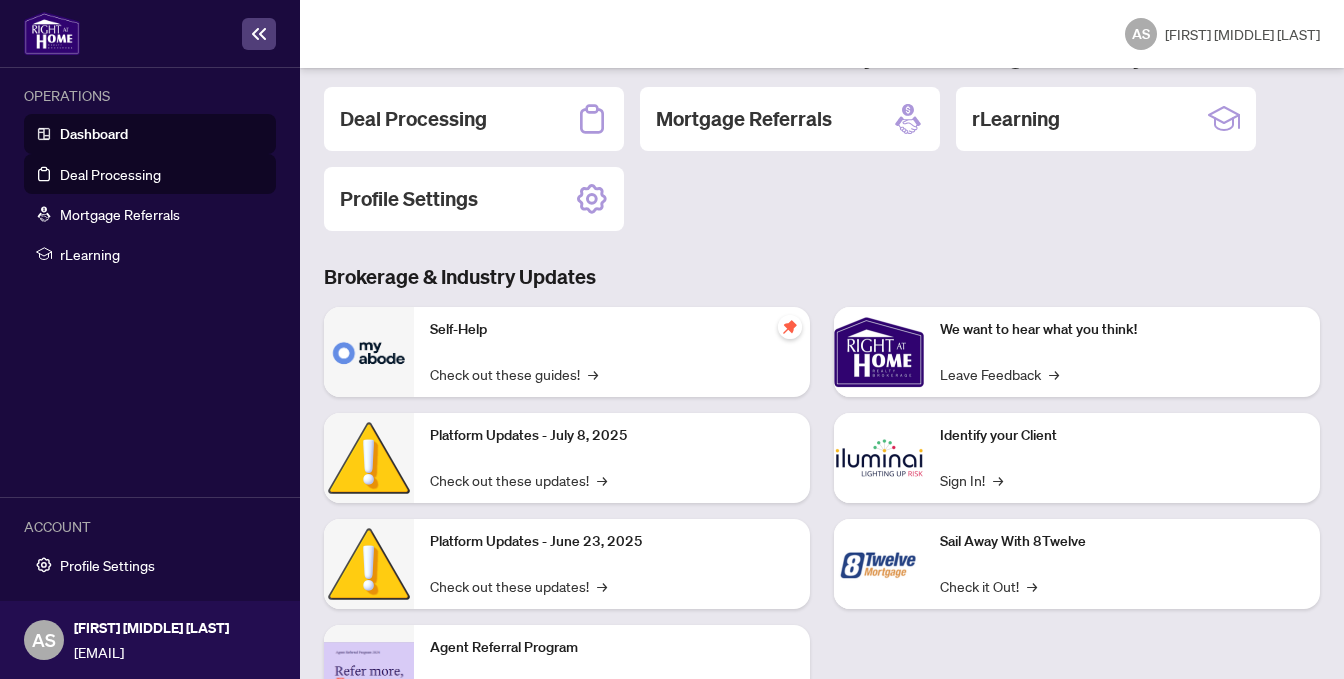 click on "Deal Processing" at bounding box center [110, 174] 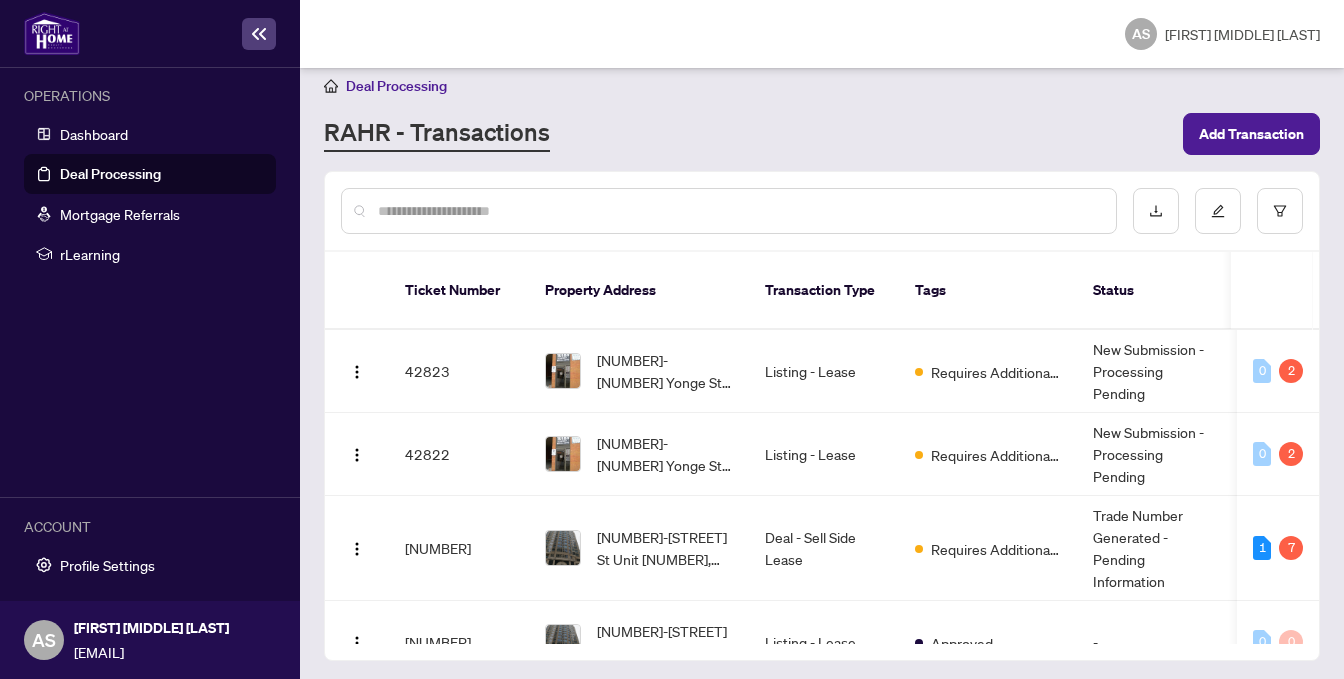 scroll, scrollTop: 21, scrollLeft: 0, axis: vertical 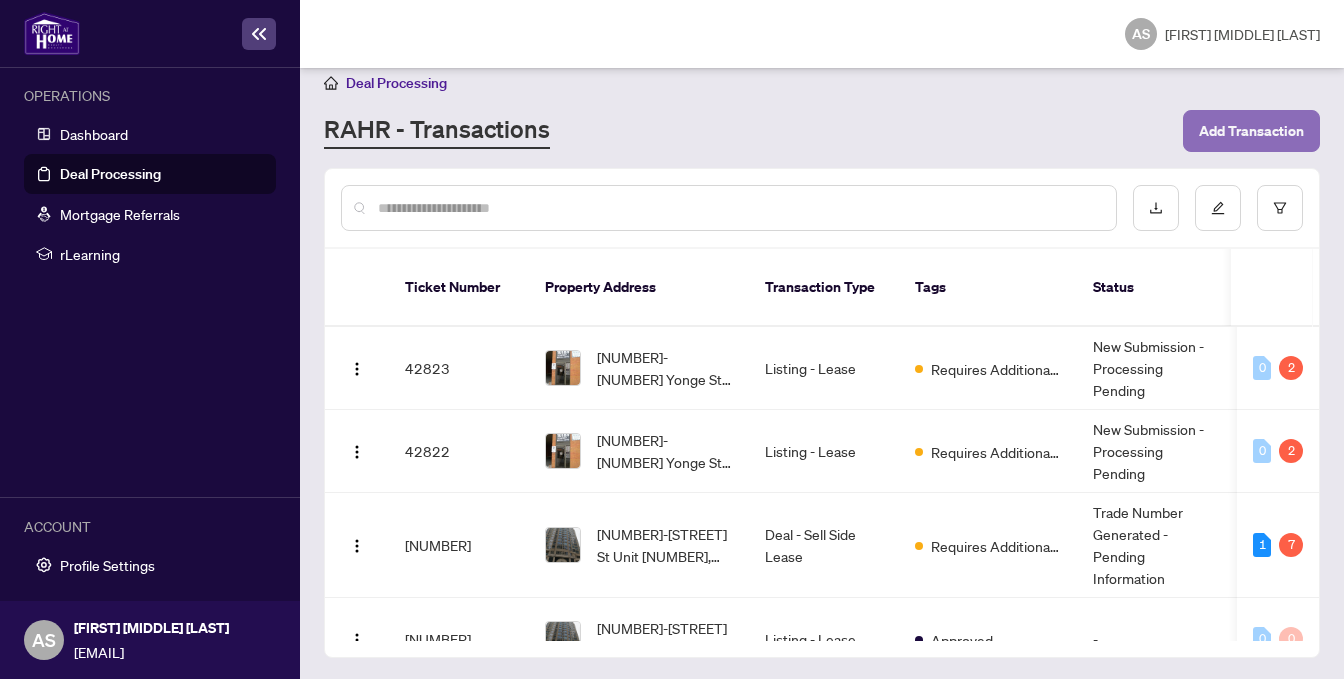 click on "Add Transaction" at bounding box center (1251, 131) 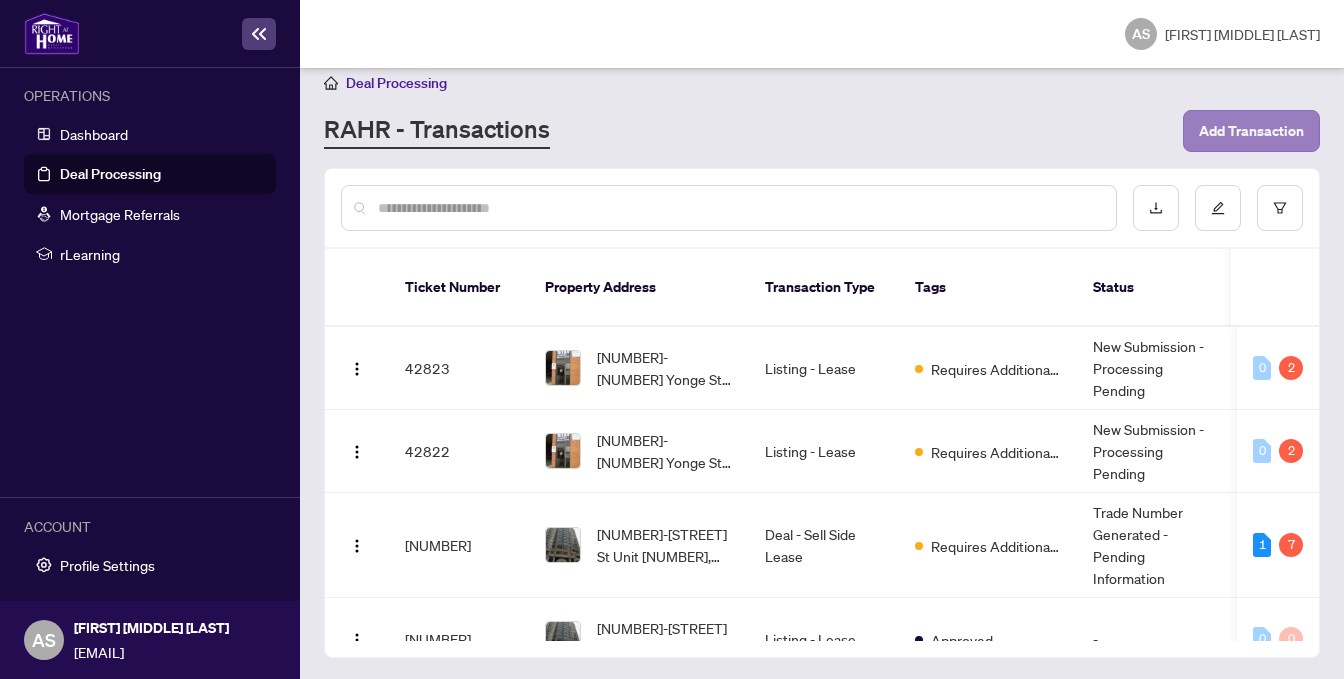 scroll, scrollTop: 0, scrollLeft: 0, axis: both 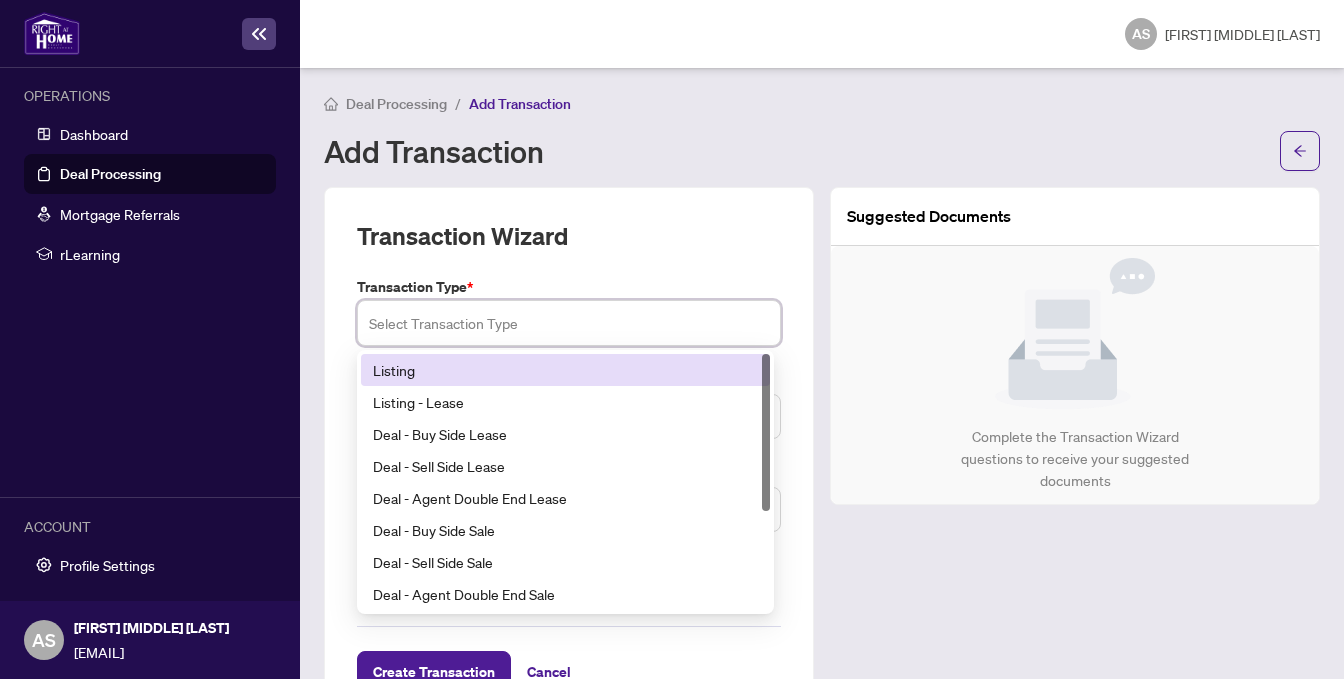 click at bounding box center (569, 323) 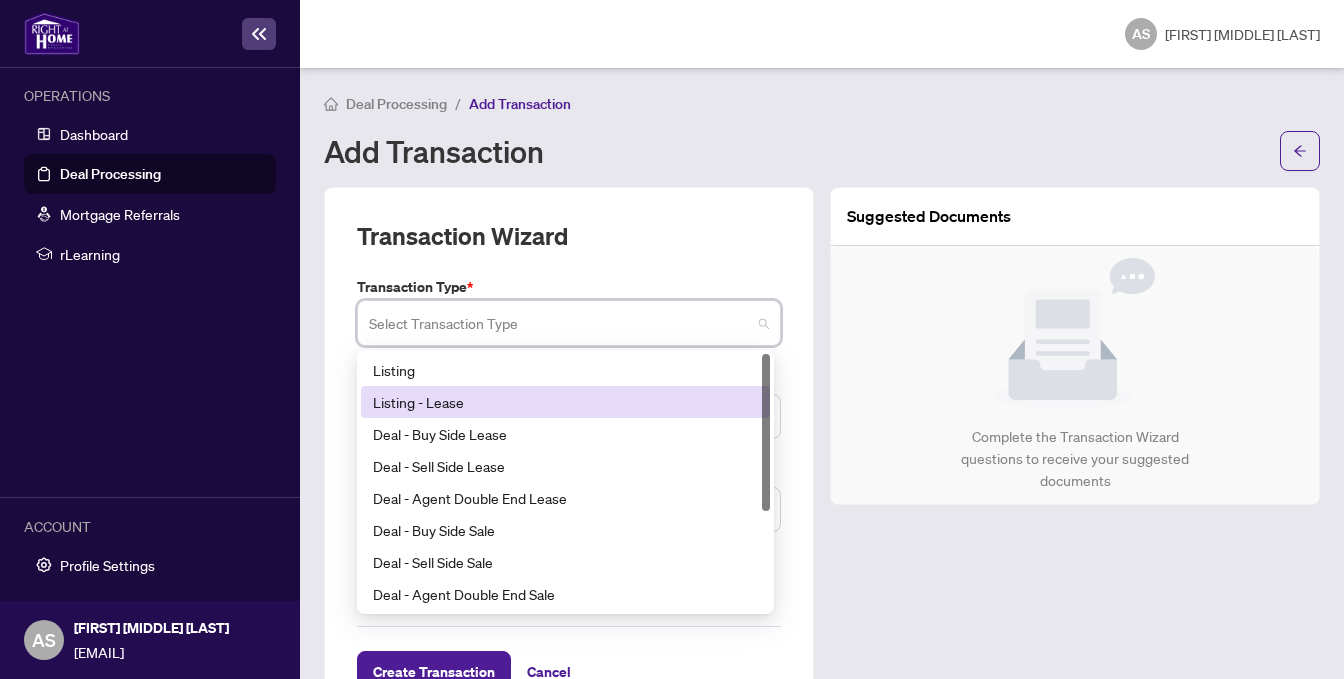 click on "Listing - Lease" at bounding box center [565, 402] 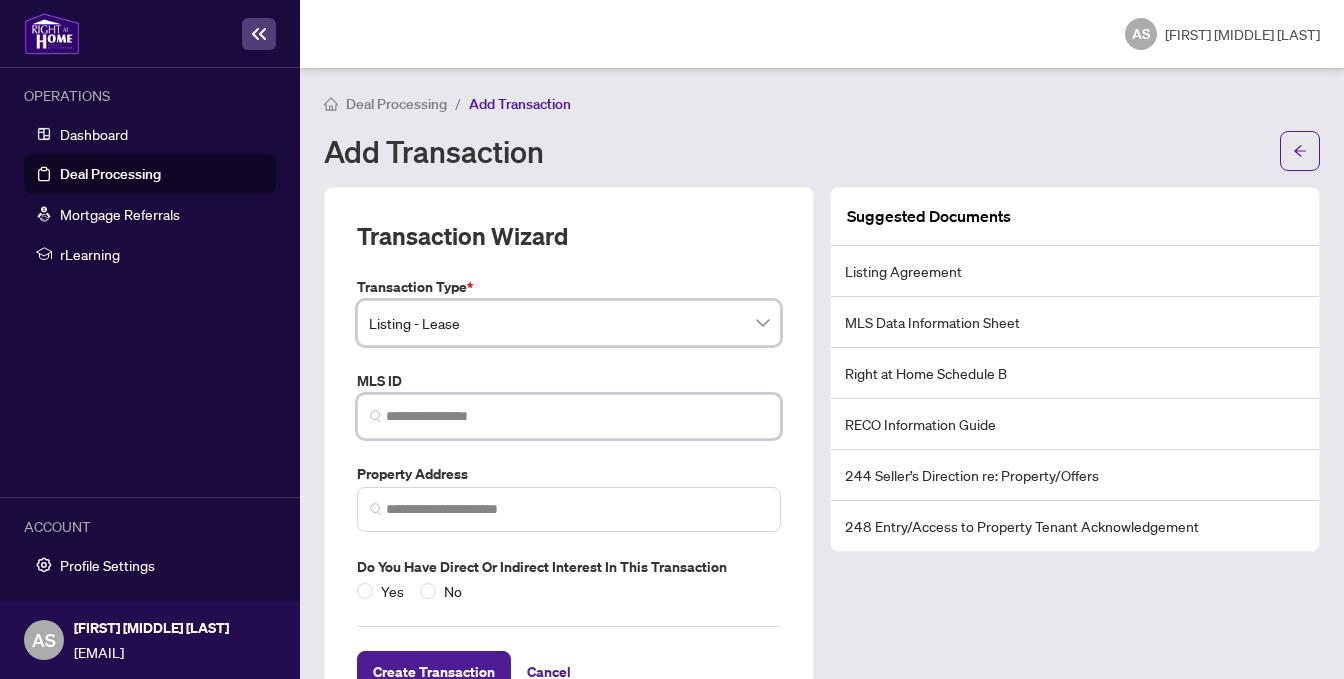 click at bounding box center [577, 416] 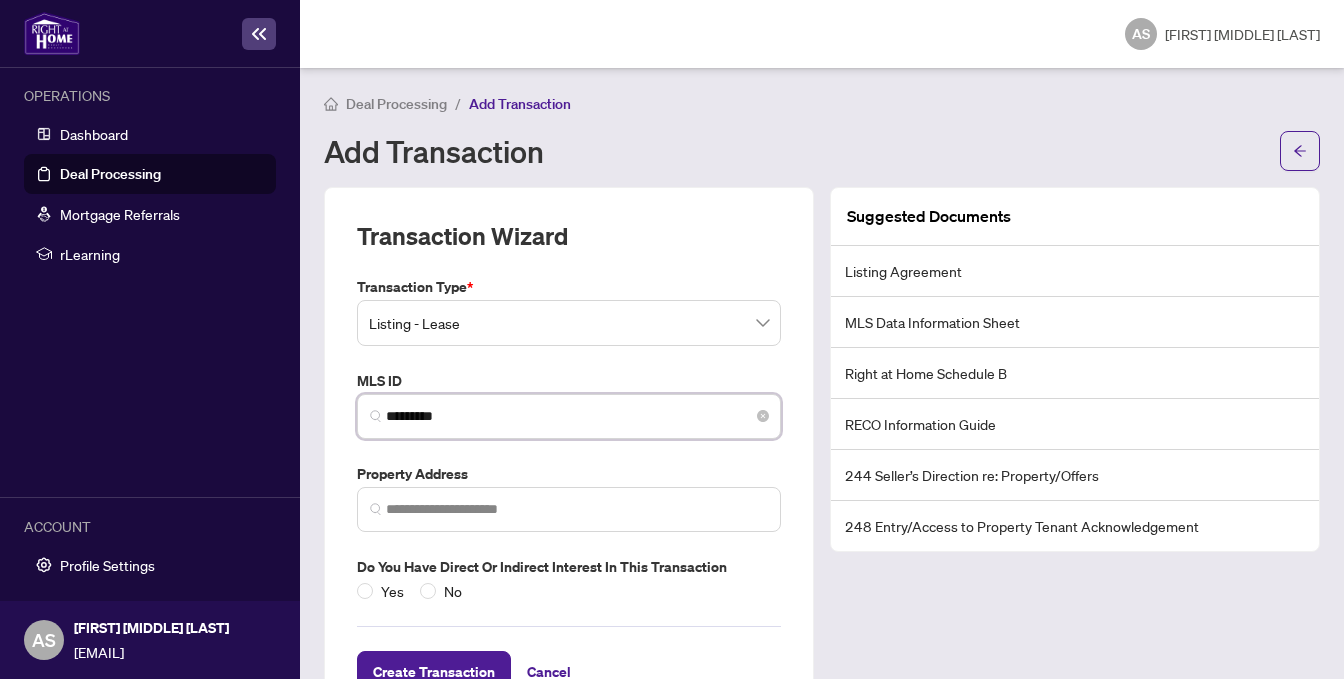click on "*********" at bounding box center (577, 416) 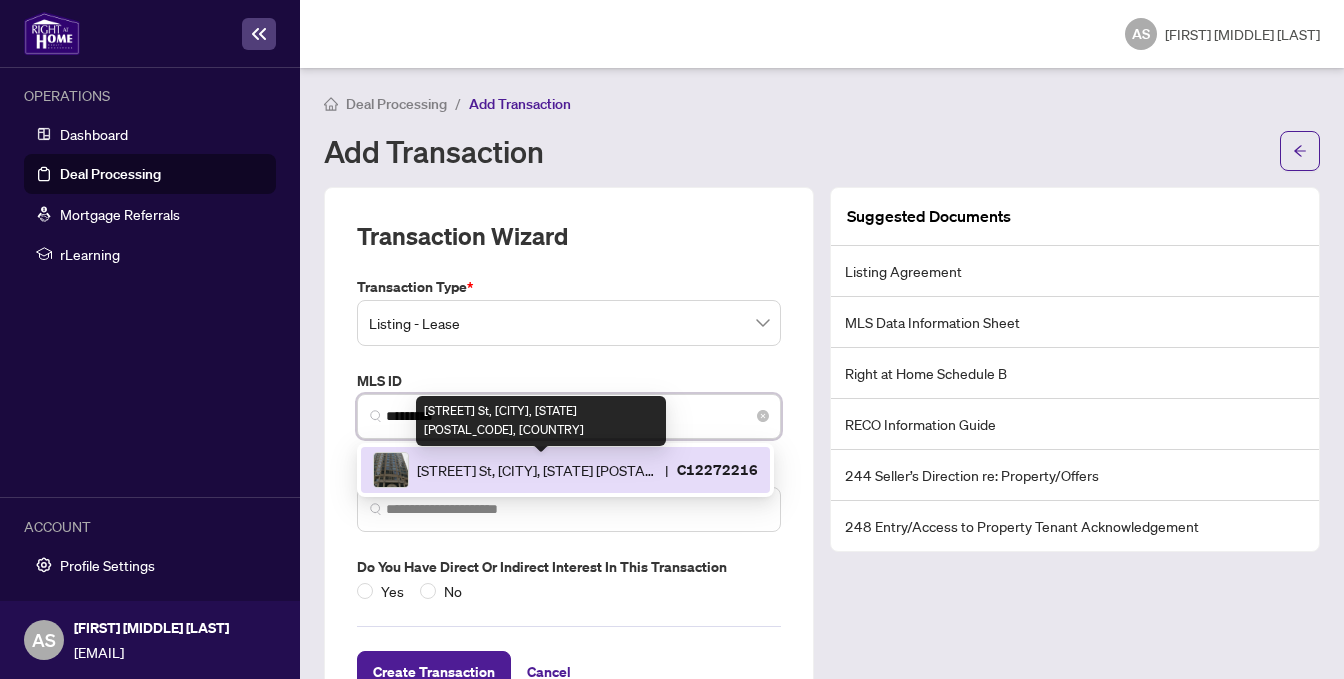 click on "[STREET] St, [CITY], [STATE] [POSTAL_CODE], [COUNTRY]" at bounding box center (537, 470) 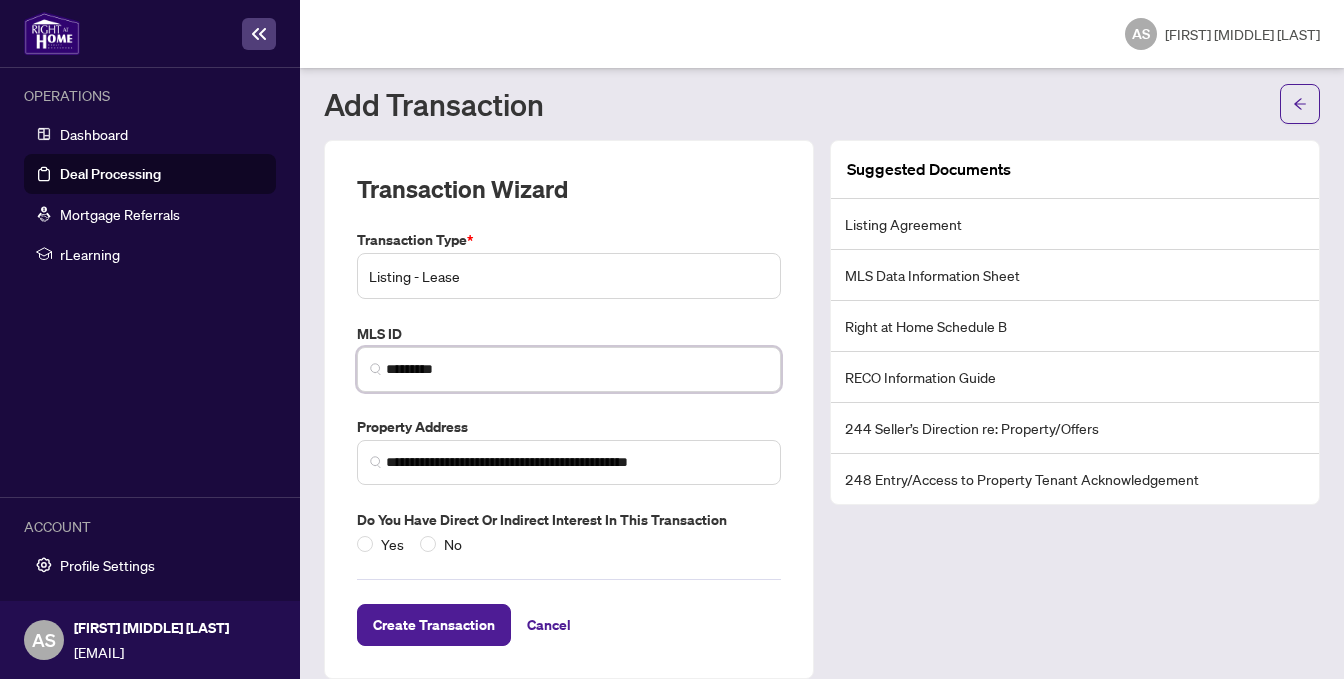 scroll, scrollTop: 68, scrollLeft: 0, axis: vertical 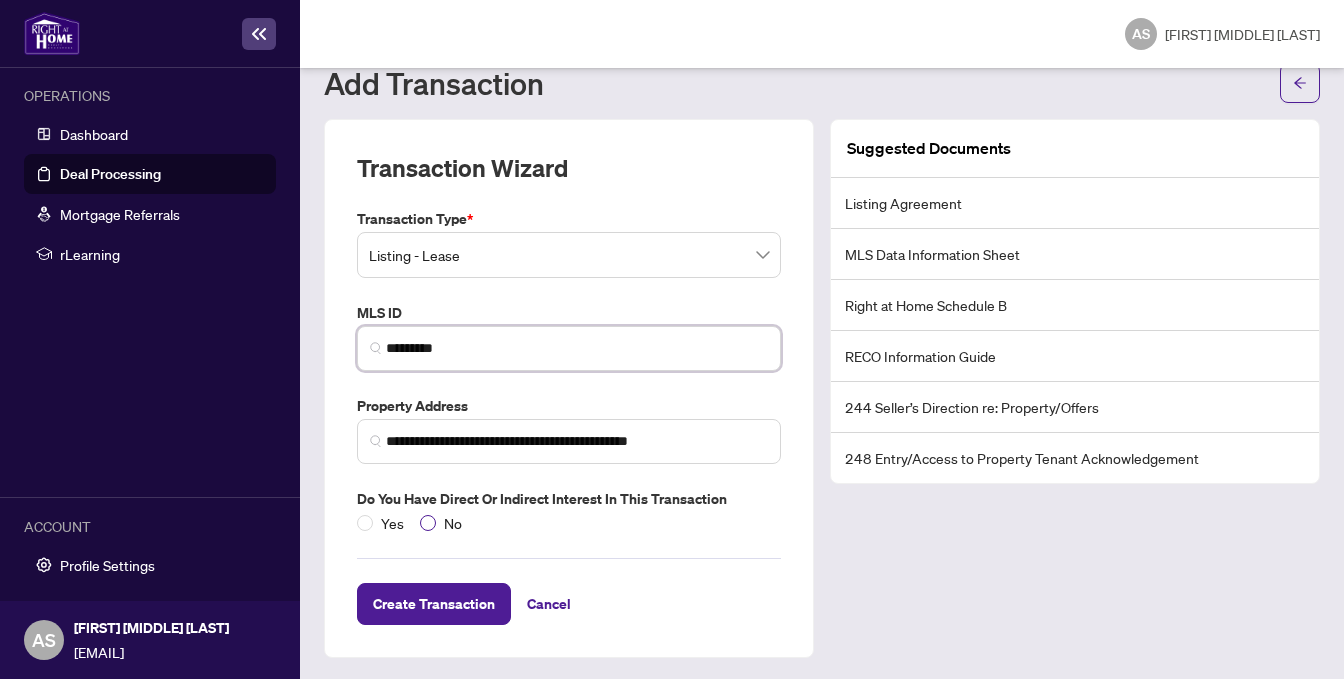 type on "*********" 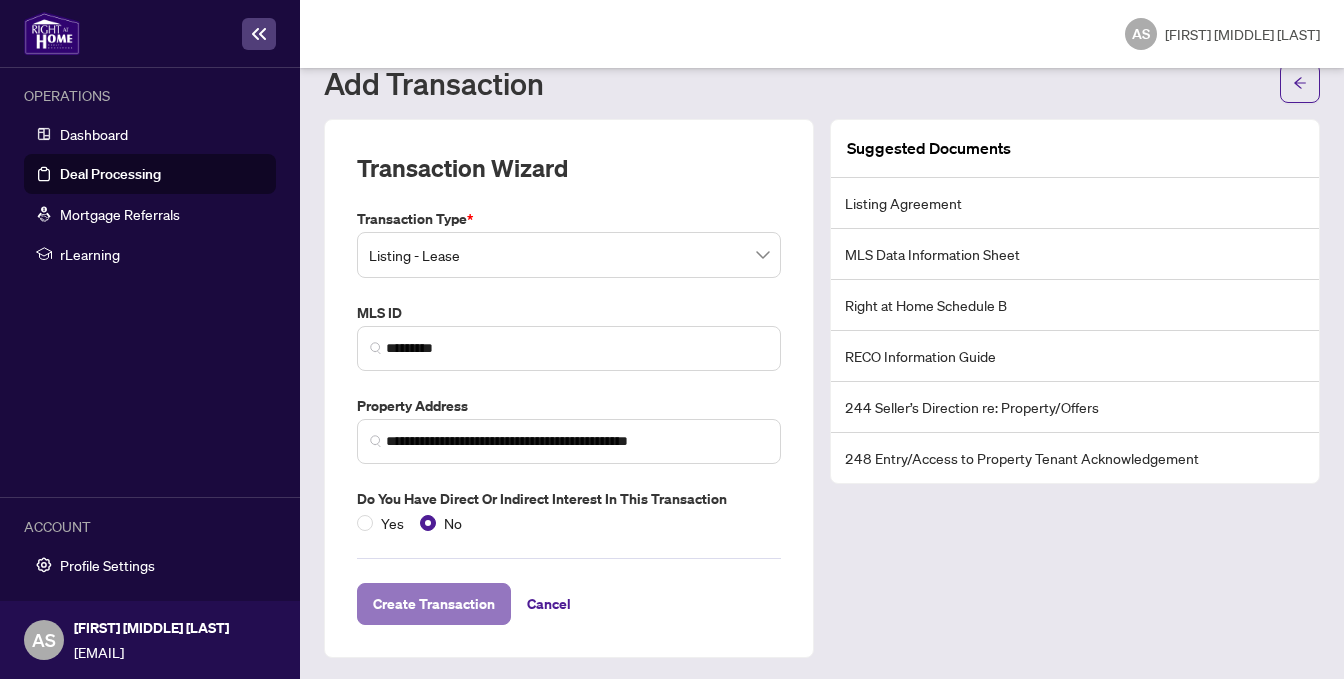click on "Create Transaction" at bounding box center (434, 604) 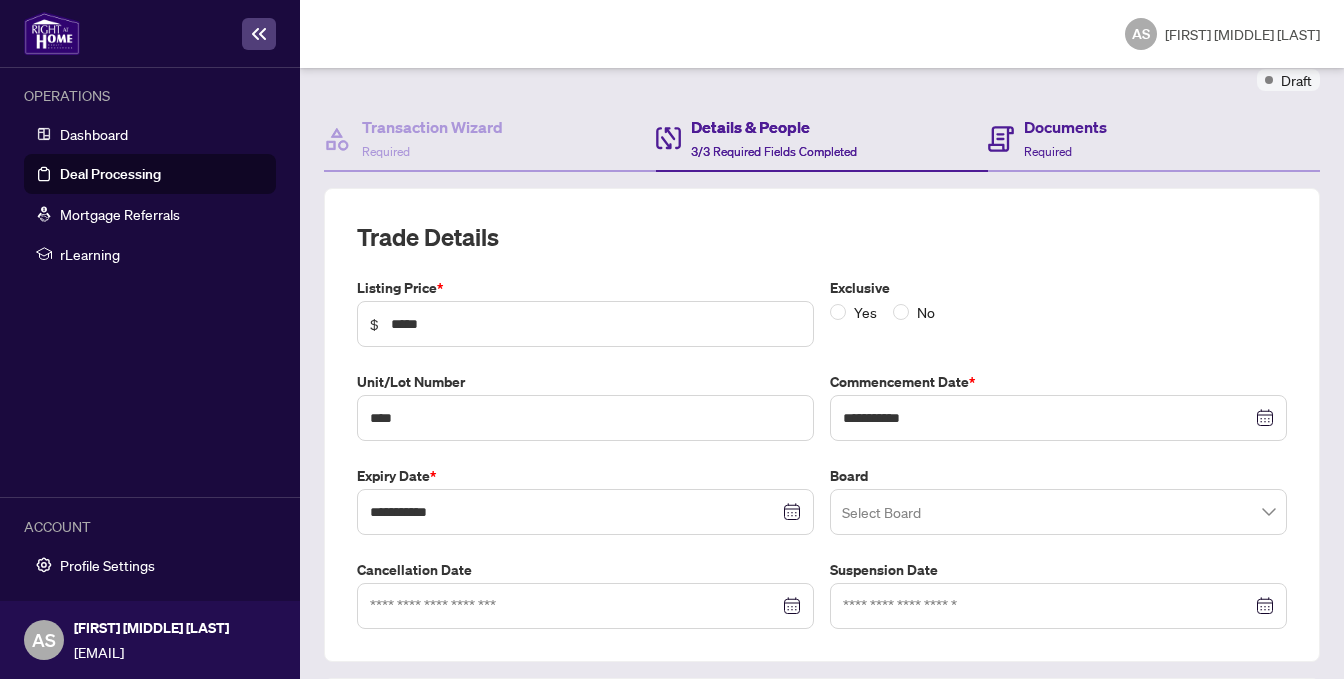 scroll, scrollTop: 235, scrollLeft: 0, axis: vertical 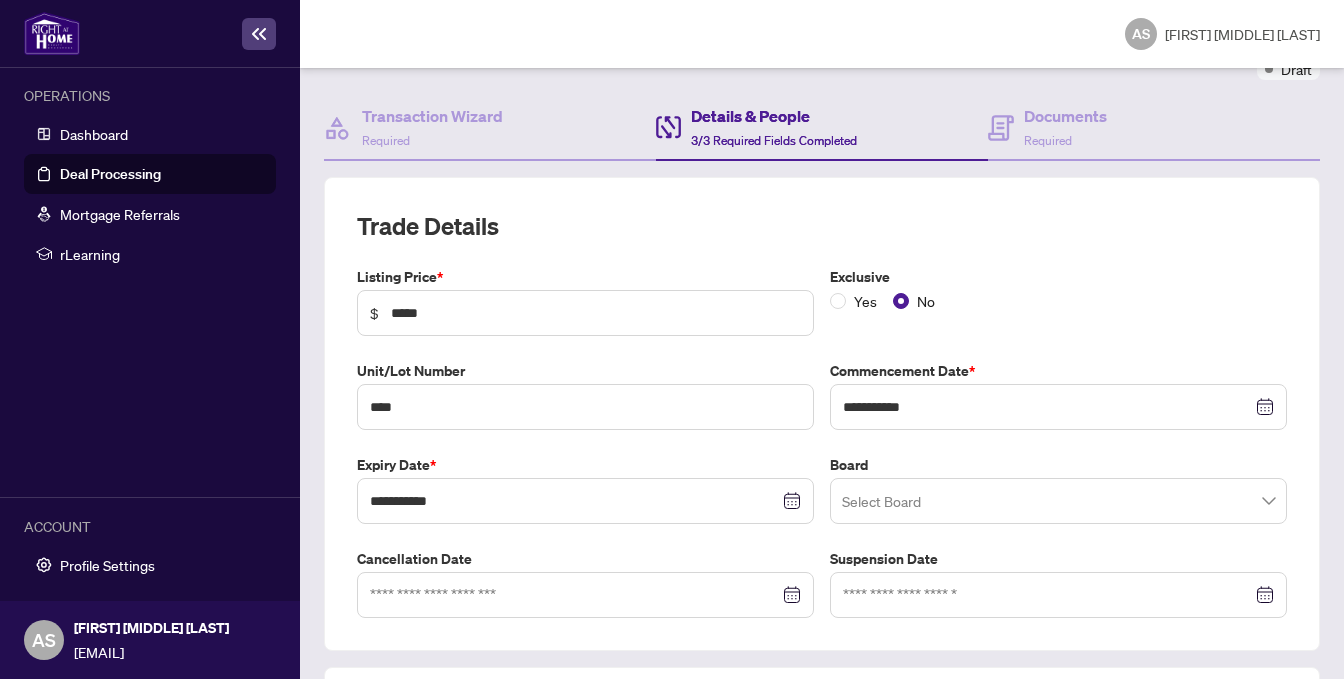 click at bounding box center [1058, 501] 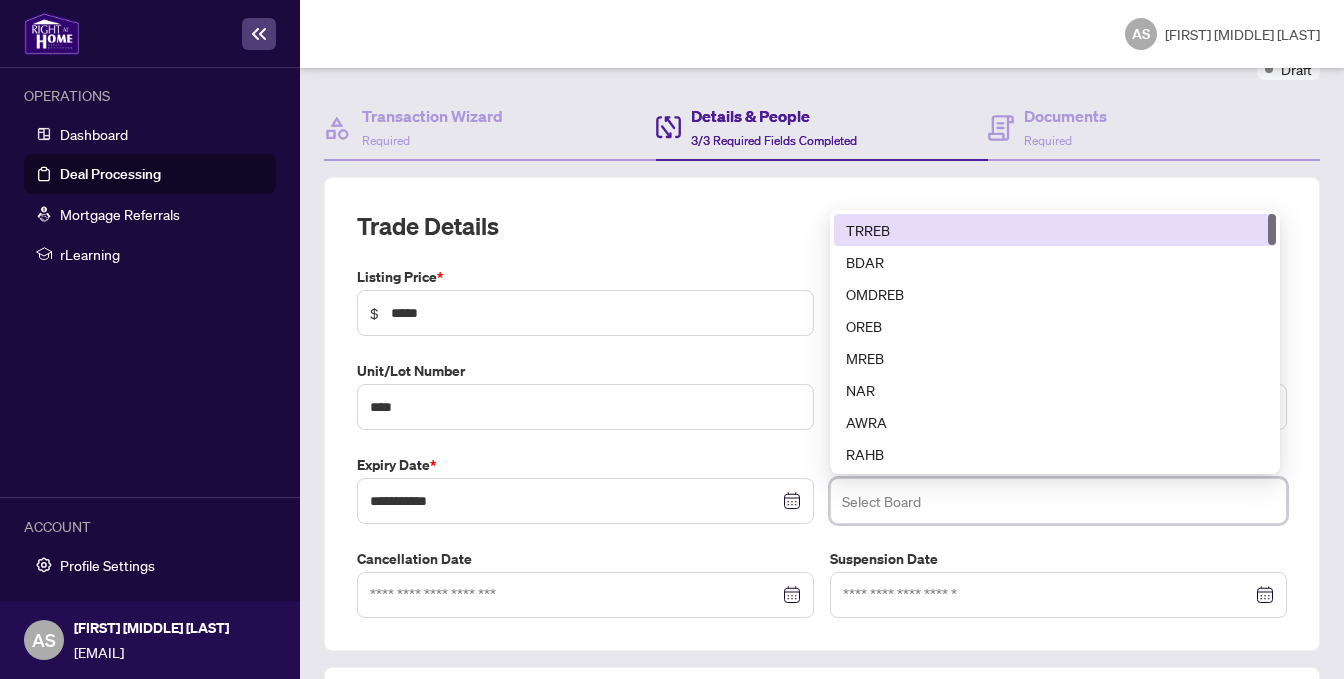 click on "TRREB" at bounding box center (1055, 230) 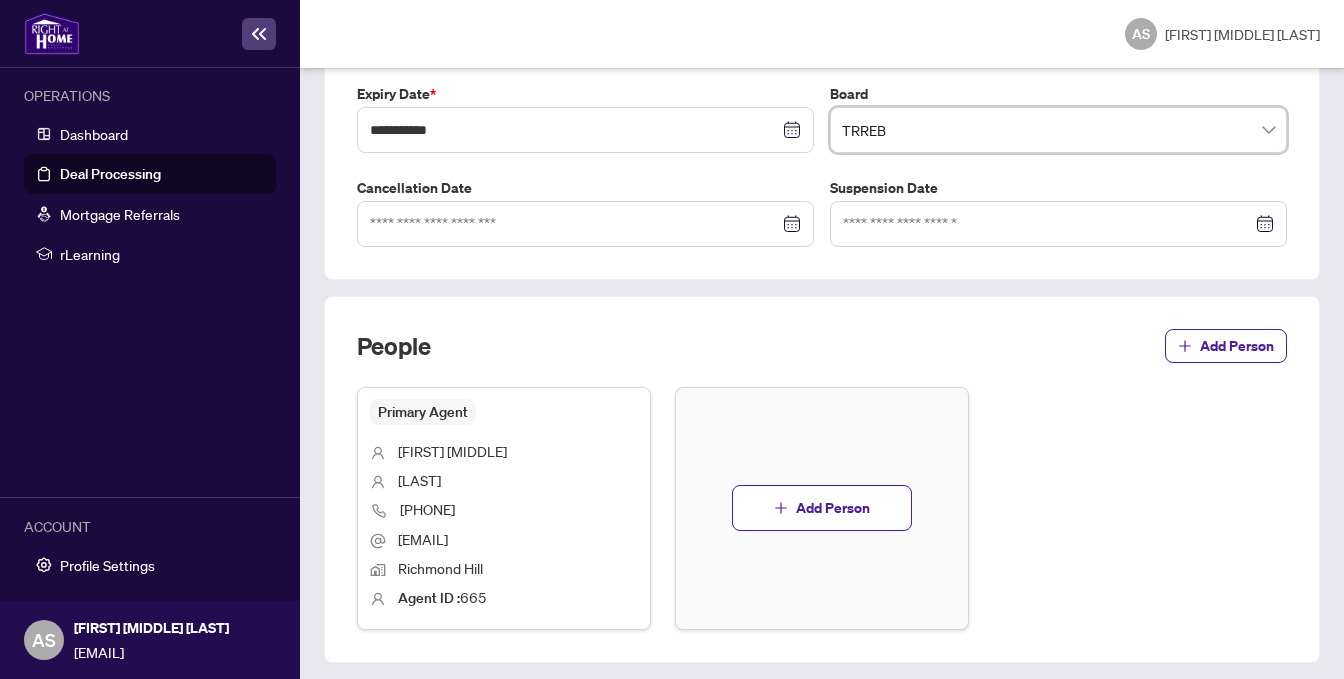 scroll, scrollTop: 611, scrollLeft: 0, axis: vertical 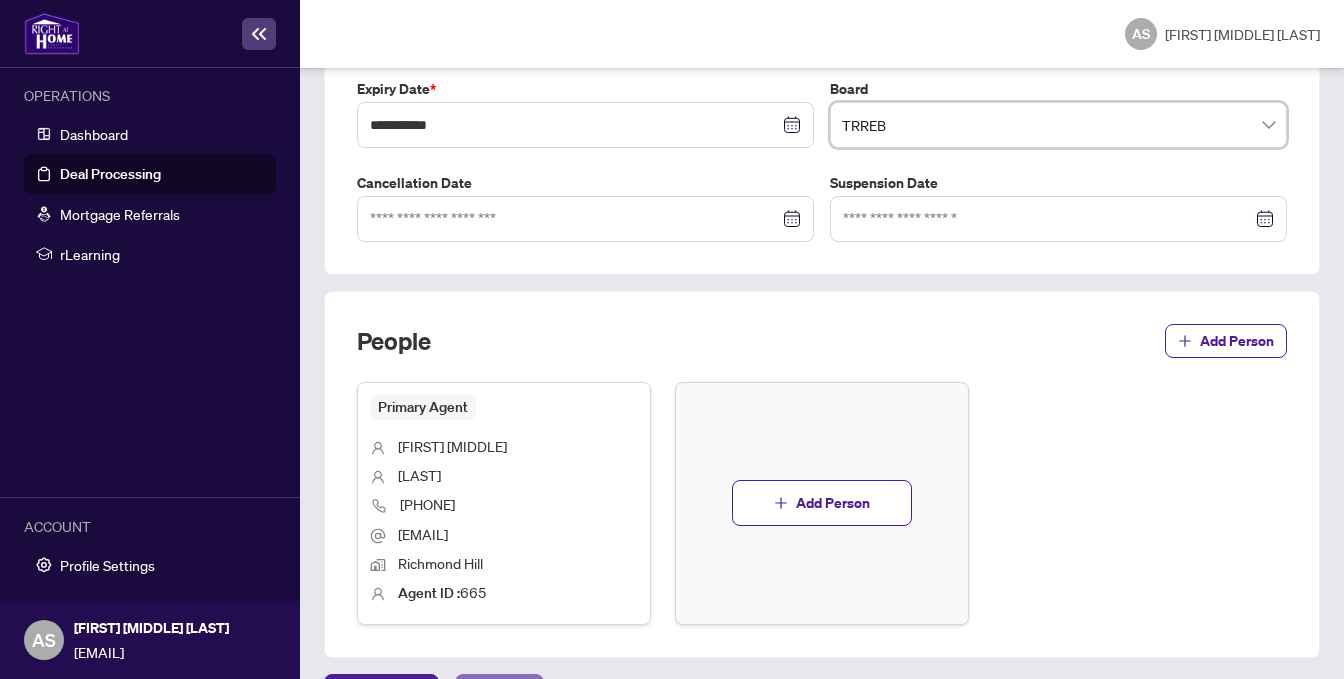 click on "Next Tab" at bounding box center [499, 695] 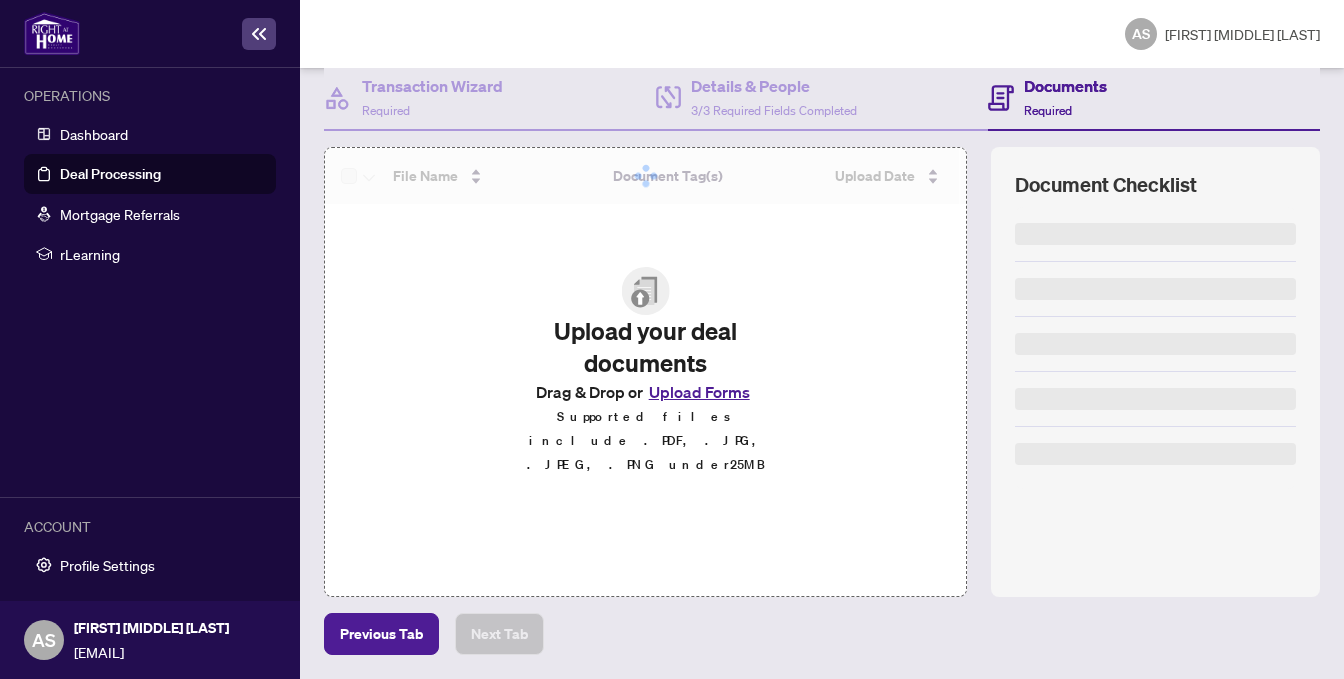 scroll, scrollTop: 208, scrollLeft: 0, axis: vertical 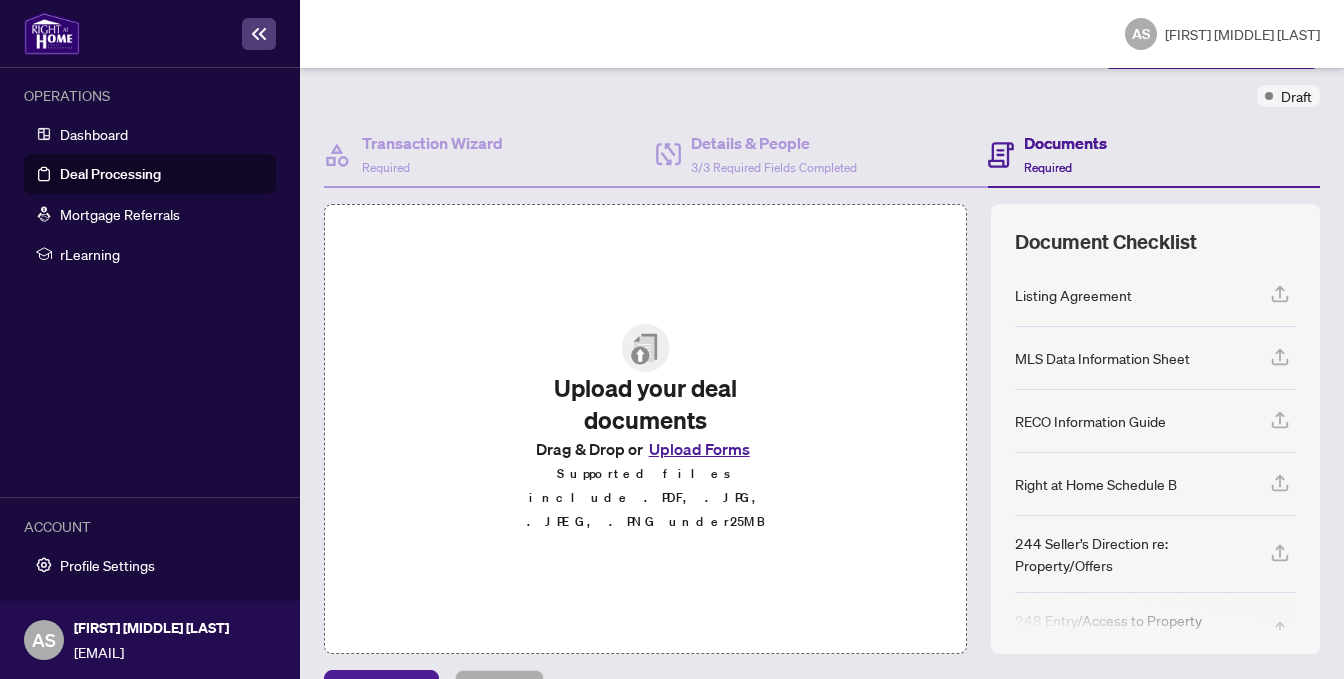 click 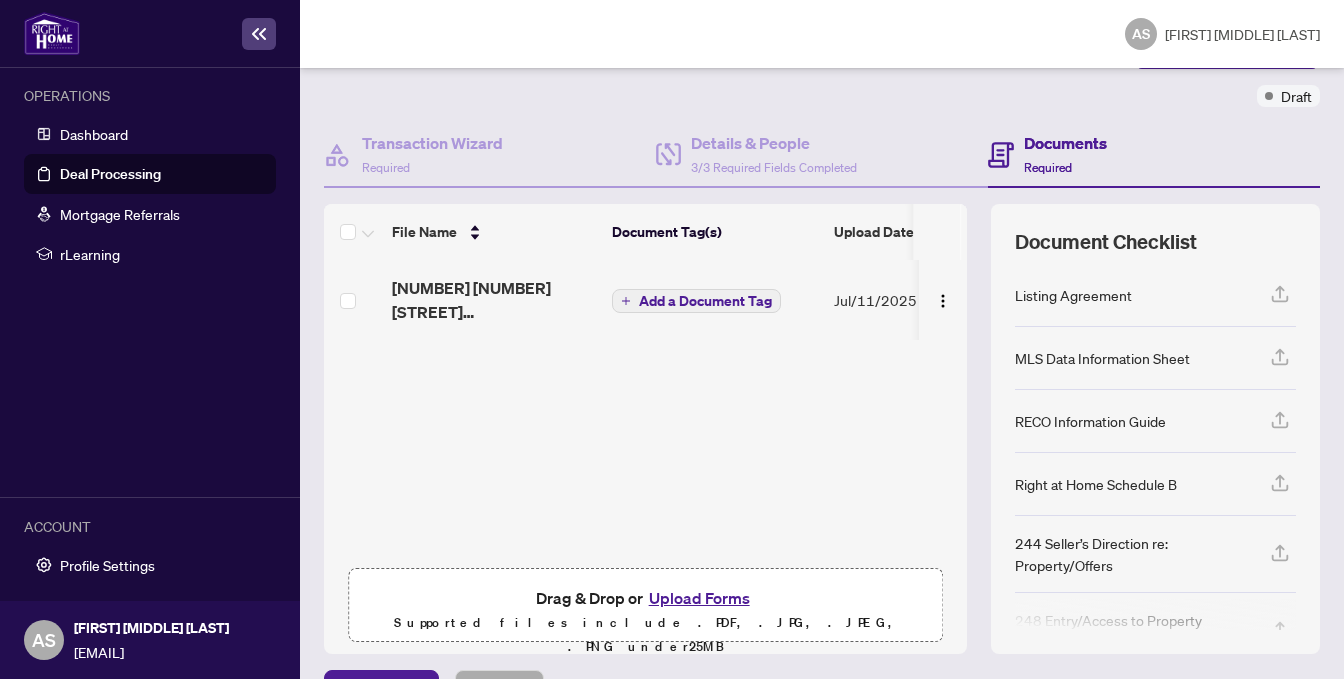 click on "Add a Document Tag" at bounding box center (705, 301) 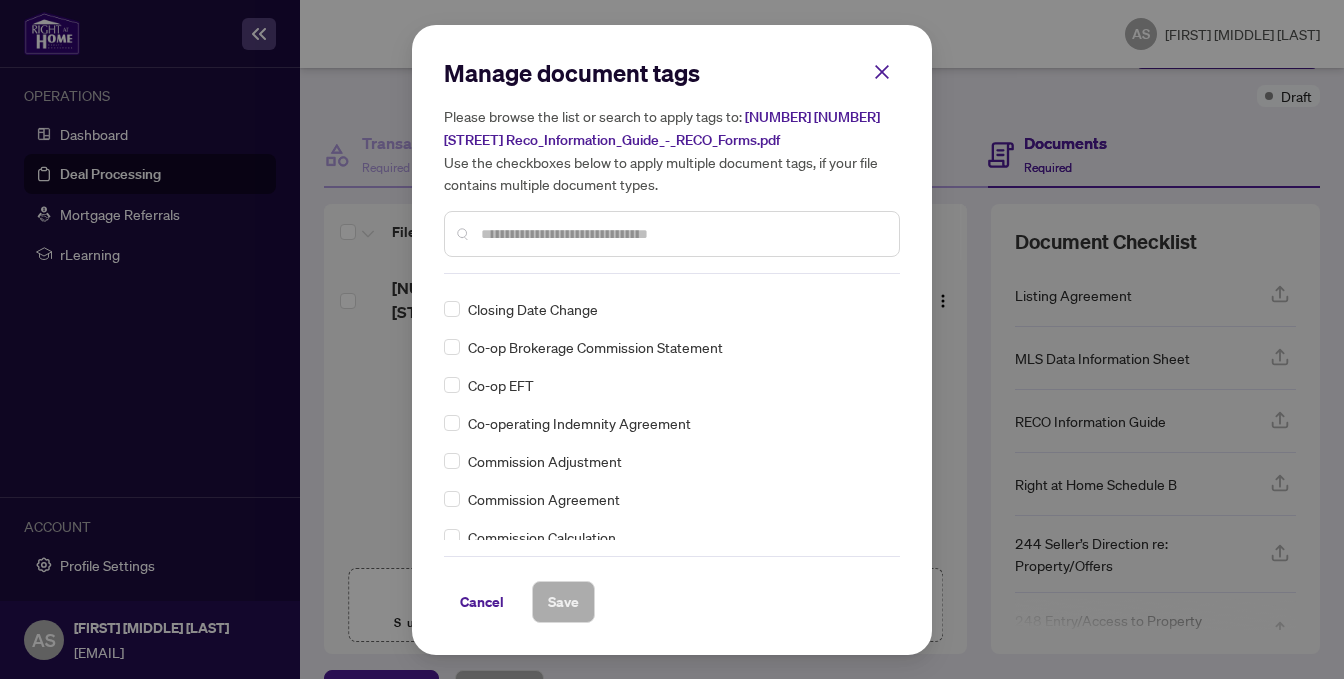scroll, scrollTop: 1200, scrollLeft: 0, axis: vertical 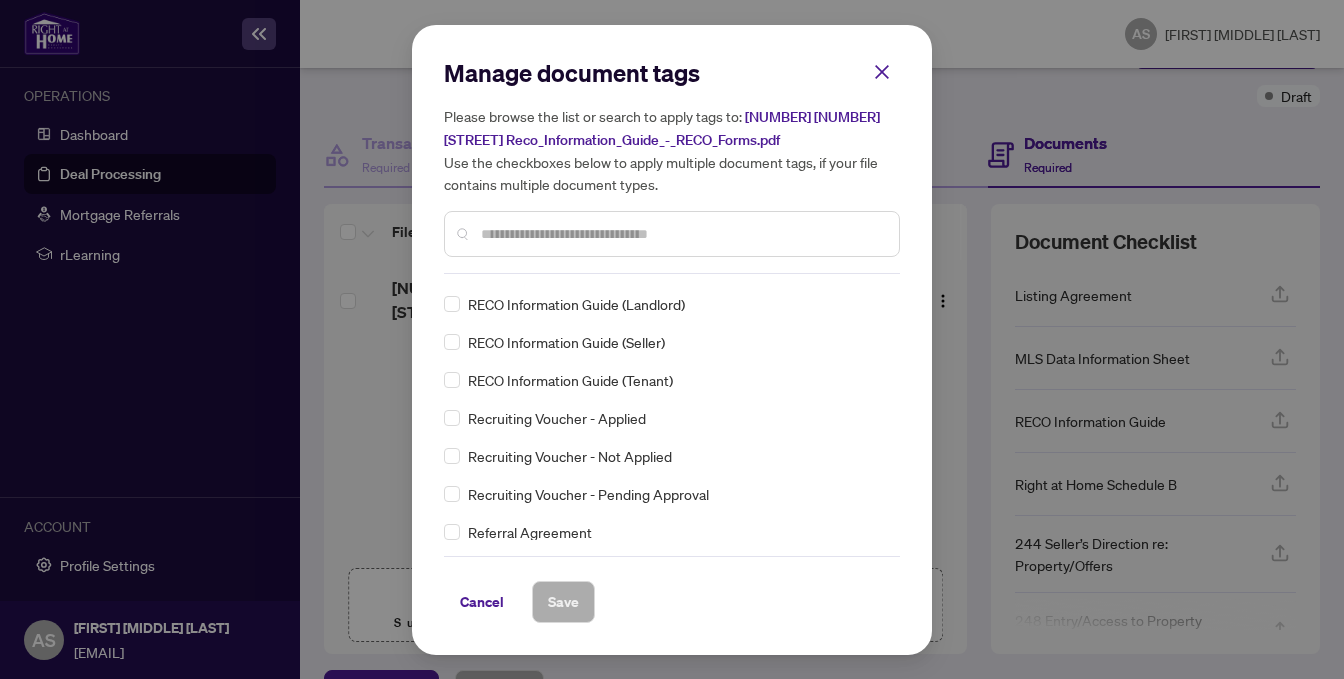 click on "RECO Information Guide (Landlord)" at bounding box center (576, 304) 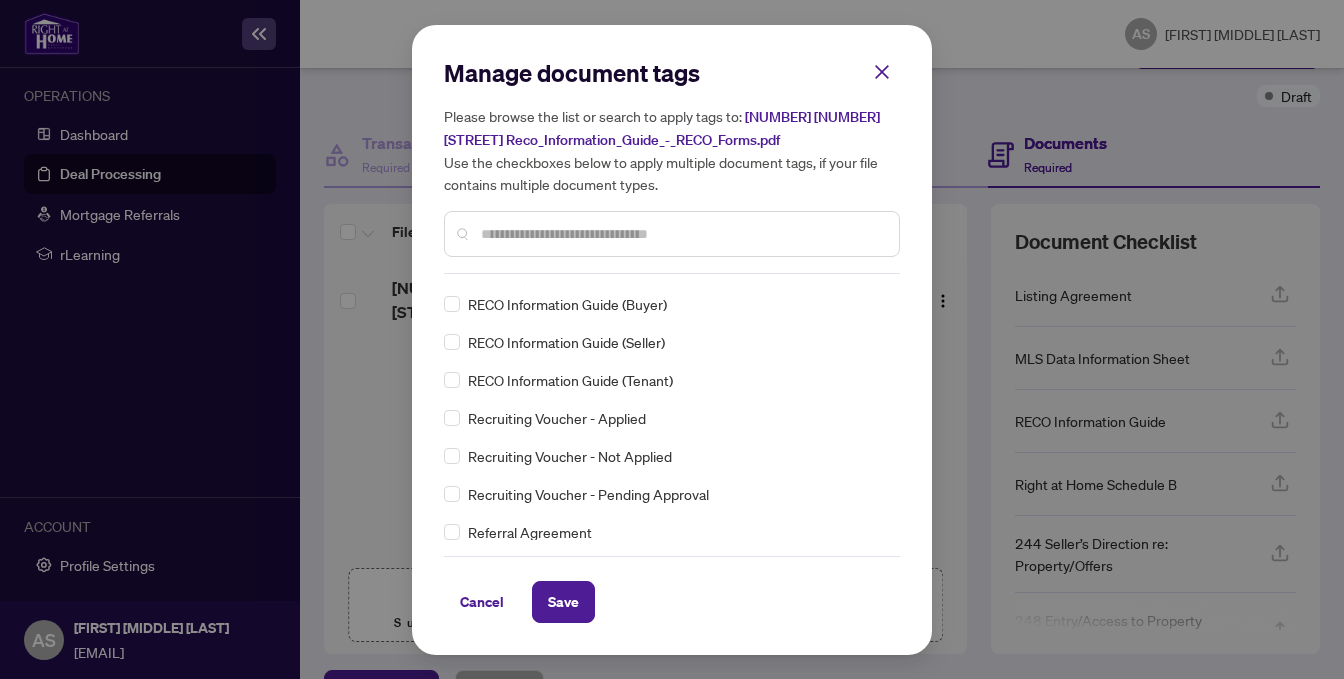 scroll, scrollTop: 0, scrollLeft: 0, axis: both 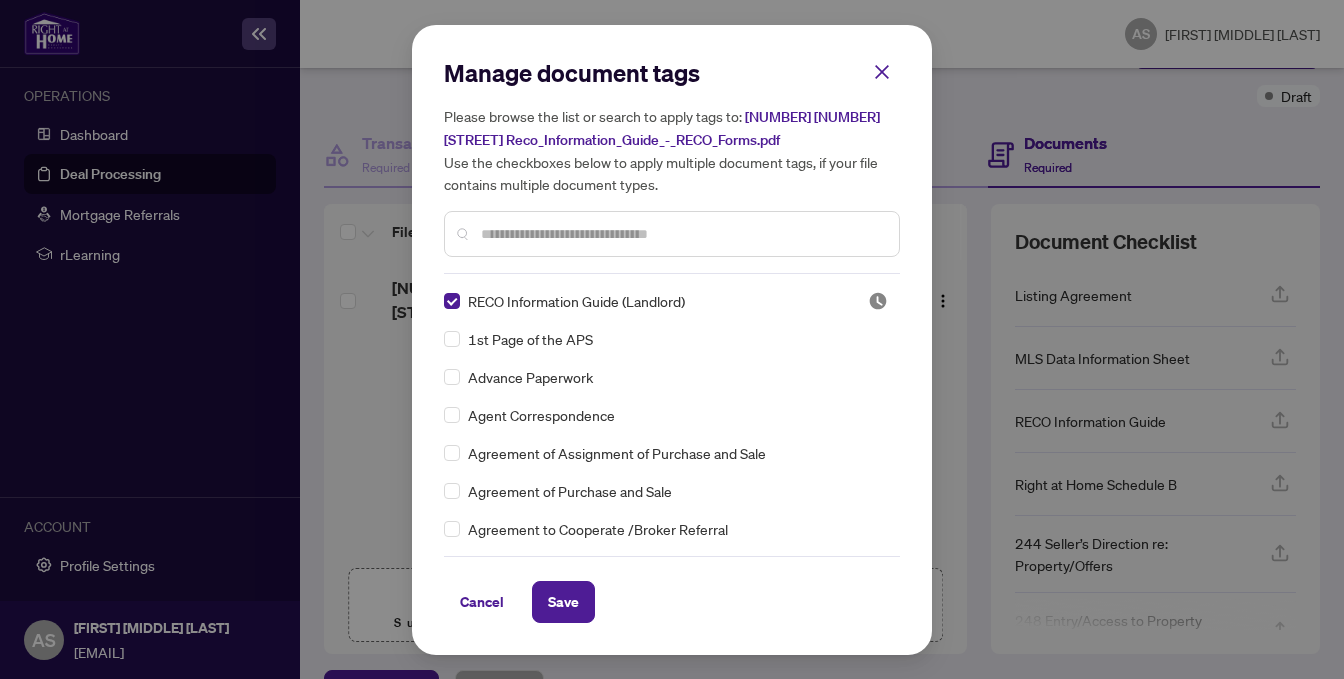 drag, startPoint x: 556, startPoint y: 594, endPoint x: 772, endPoint y: 405, distance: 287.01395 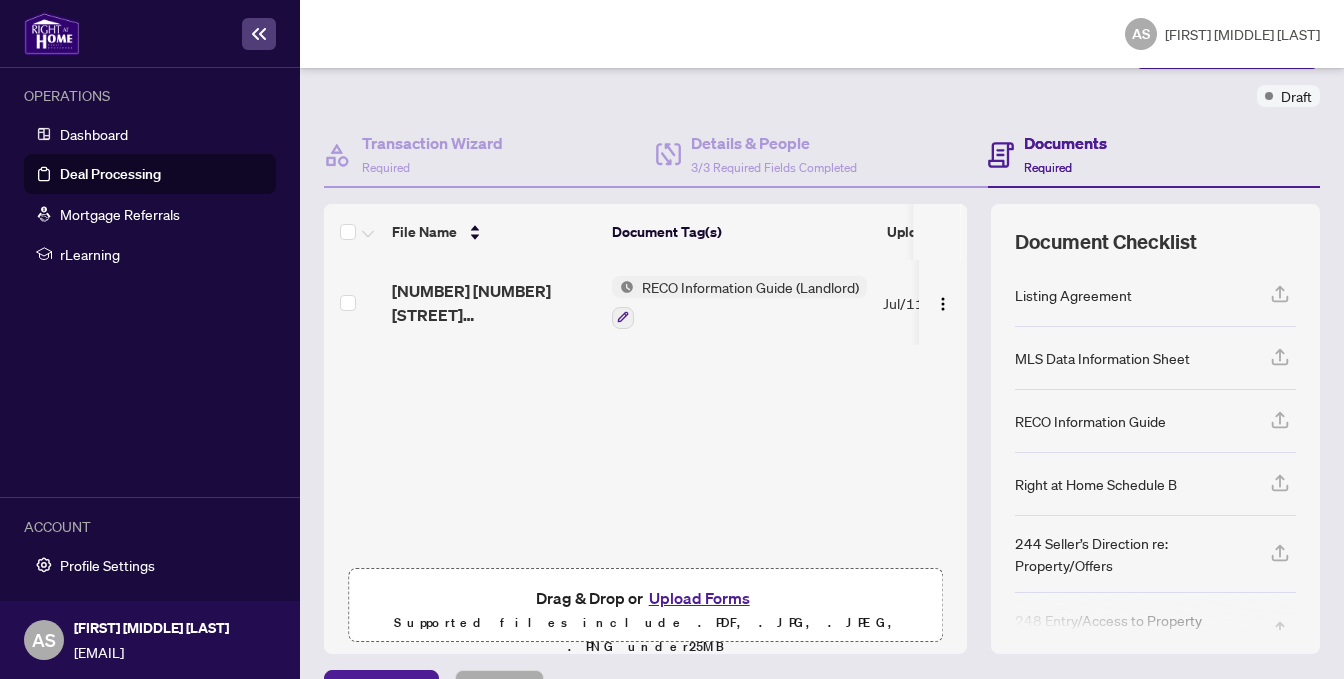 click on "Upload Forms" at bounding box center (699, 598) 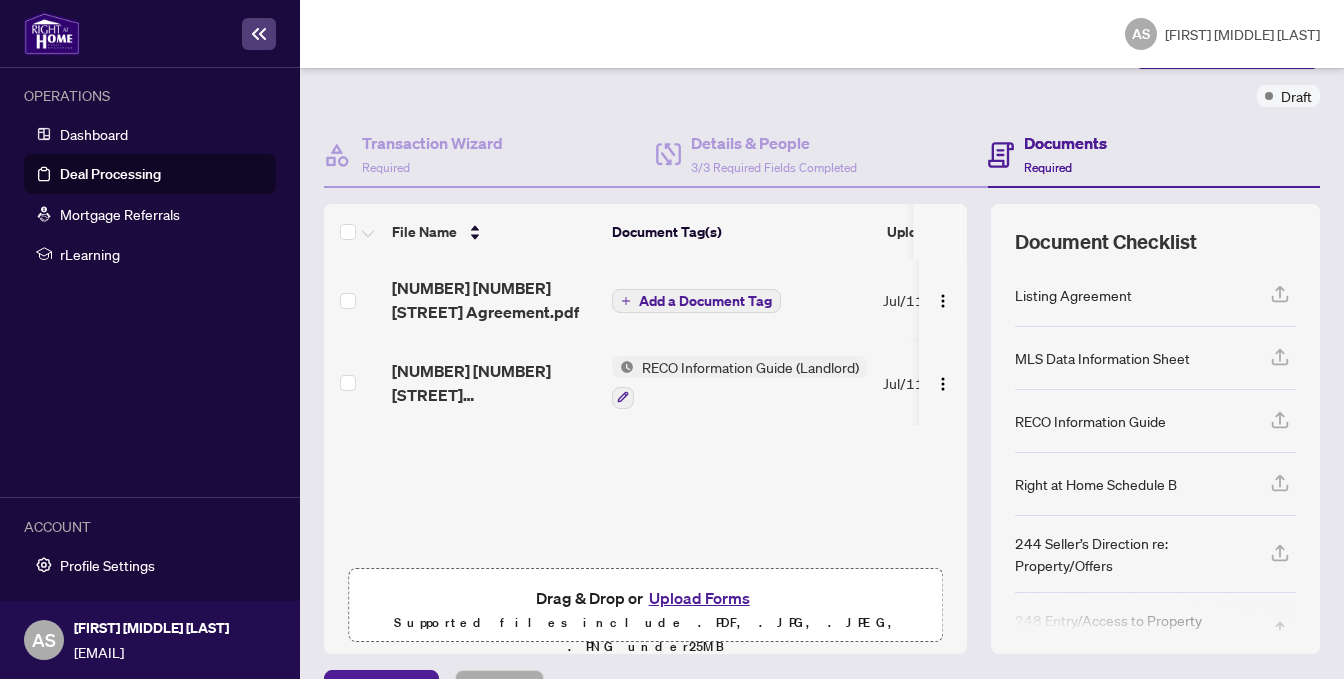 click on "Add a Document Tag" at bounding box center [705, 301] 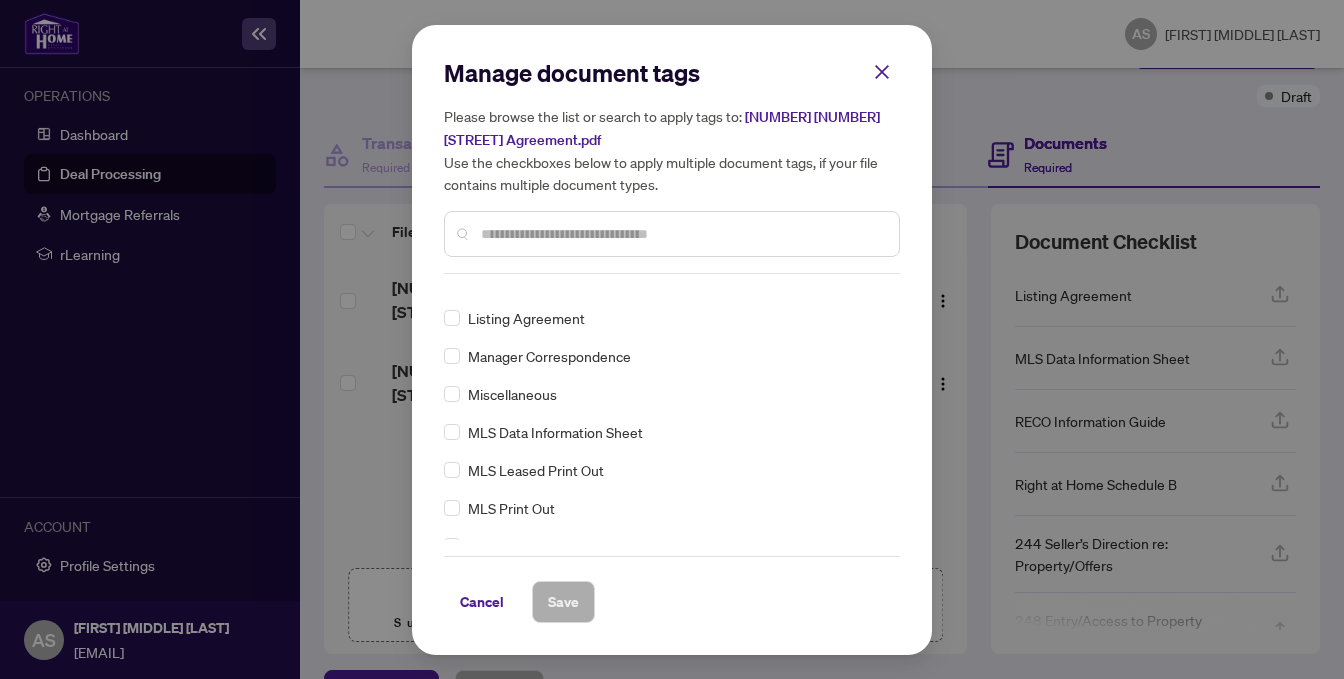scroll, scrollTop: 2500, scrollLeft: 0, axis: vertical 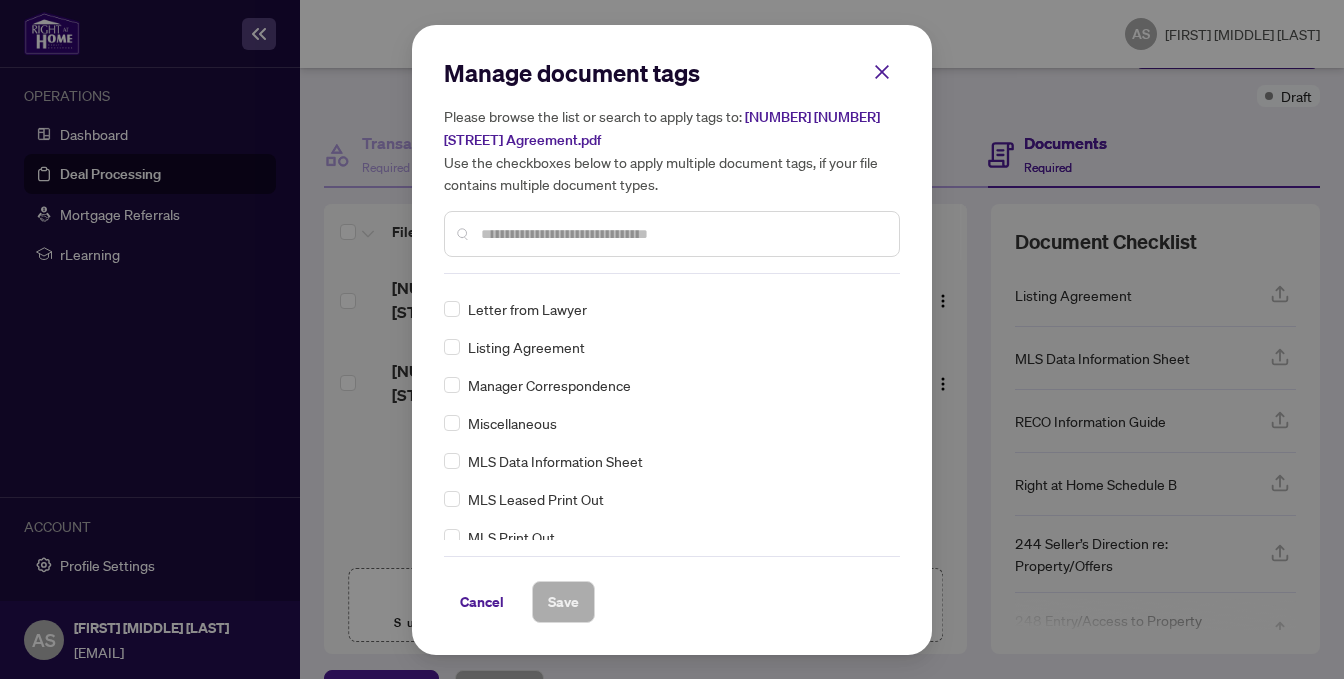 click on "Listing Agreement" at bounding box center [526, 347] 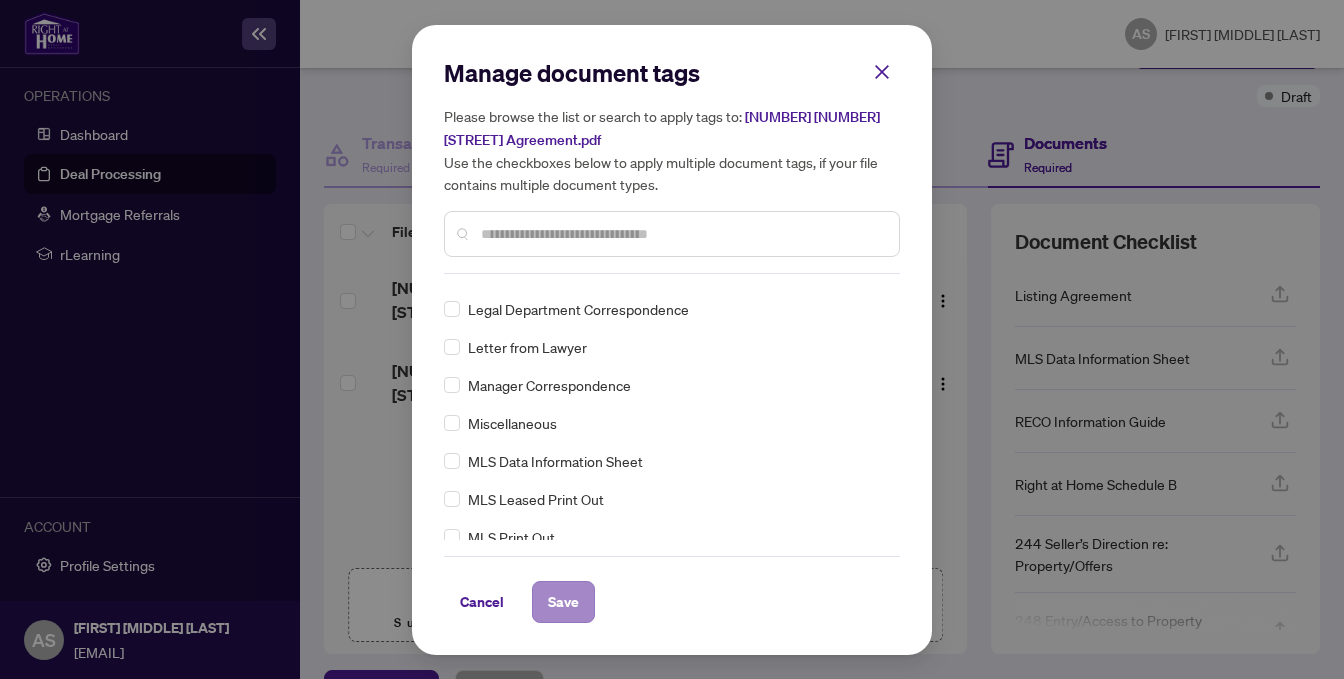 scroll, scrollTop: 0, scrollLeft: 0, axis: both 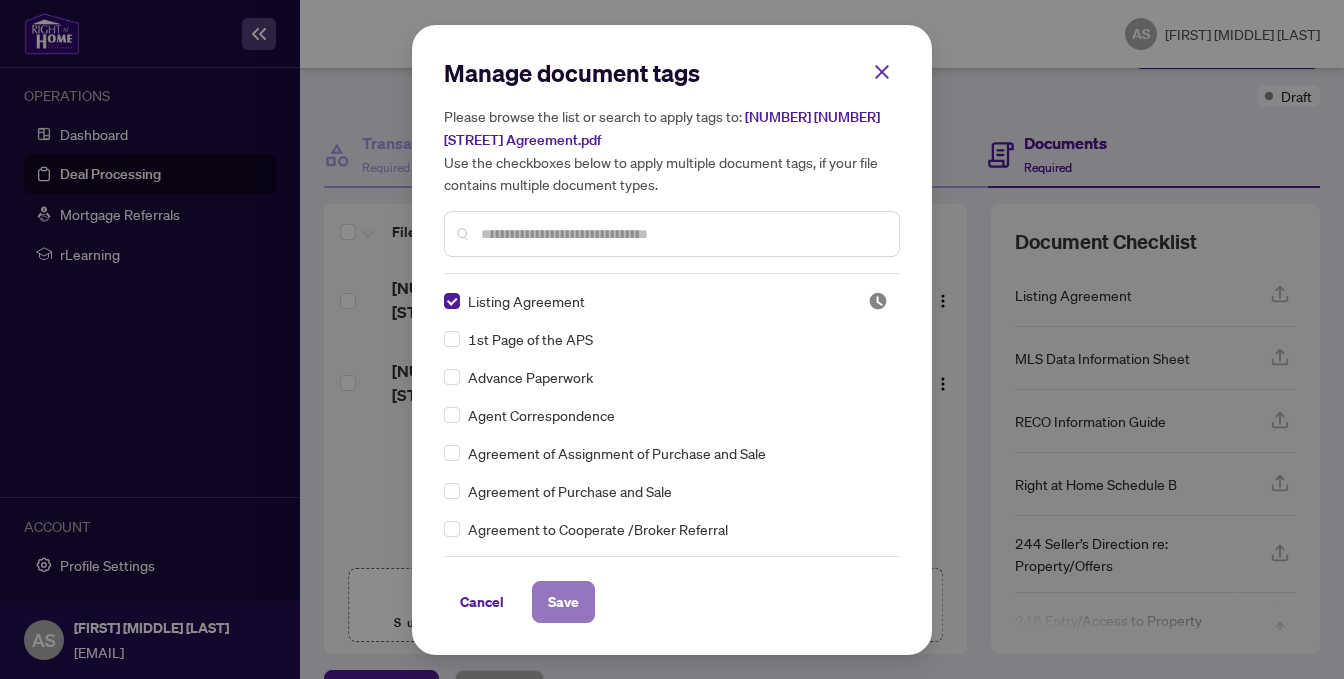 click on "Save" at bounding box center [563, 602] 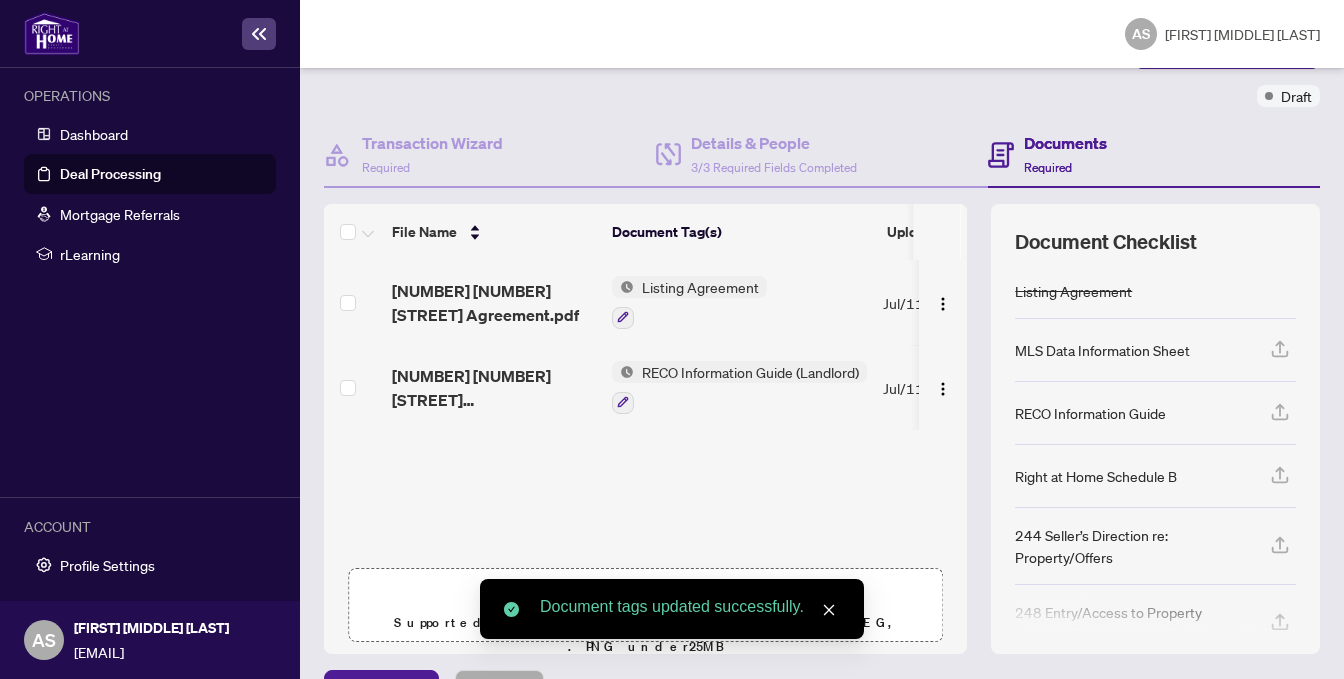 click on "Upload Forms" at bounding box center (699, 598) 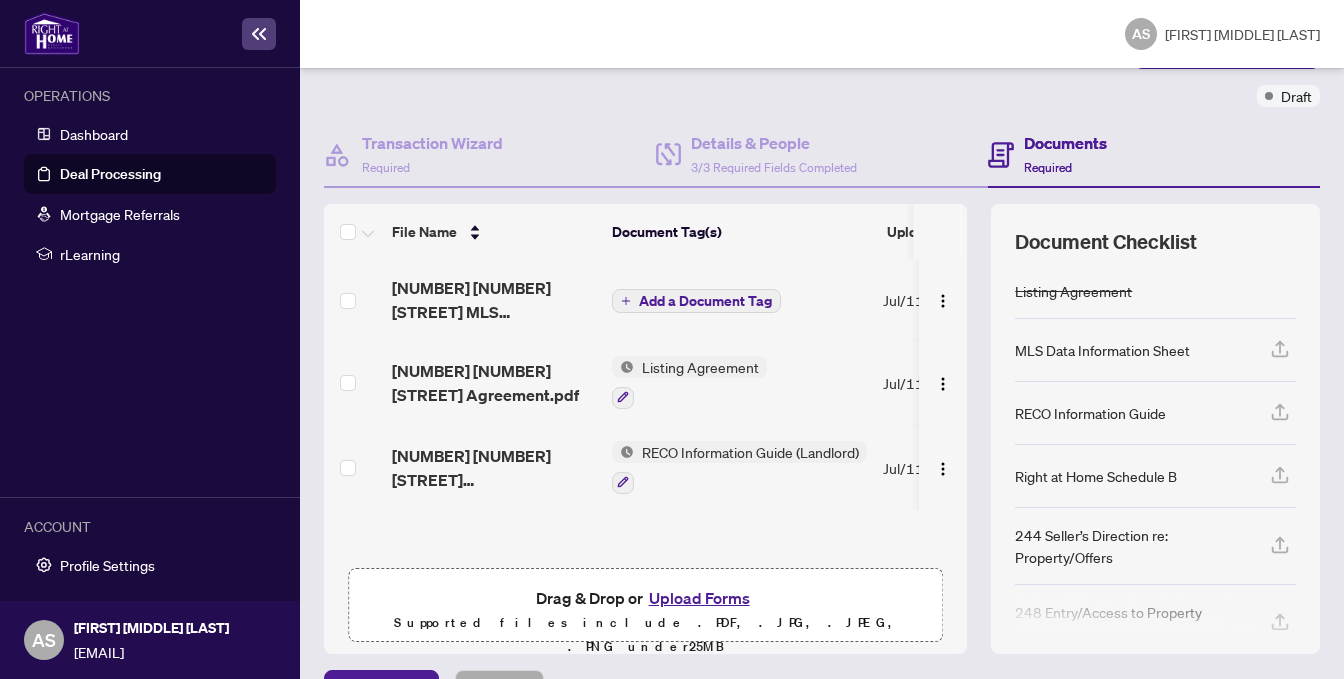 click on "Add a Document Tag" at bounding box center [705, 301] 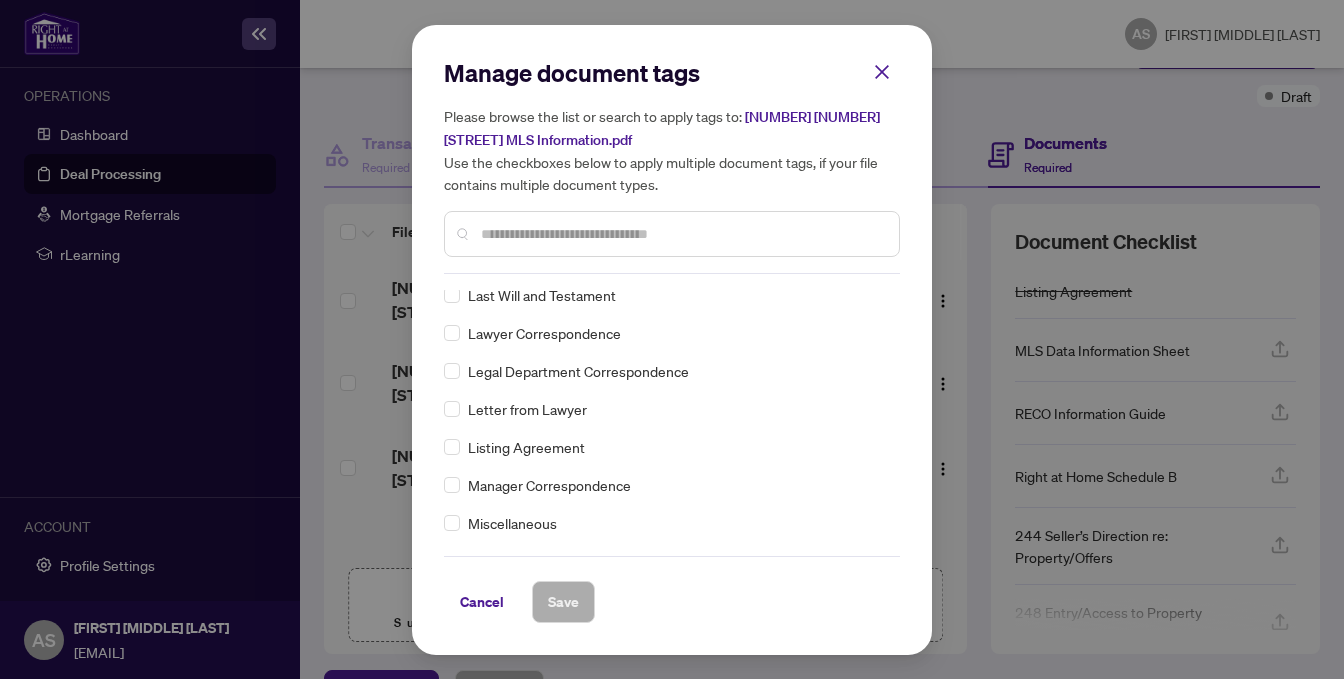 scroll, scrollTop: 2500, scrollLeft: 0, axis: vertical 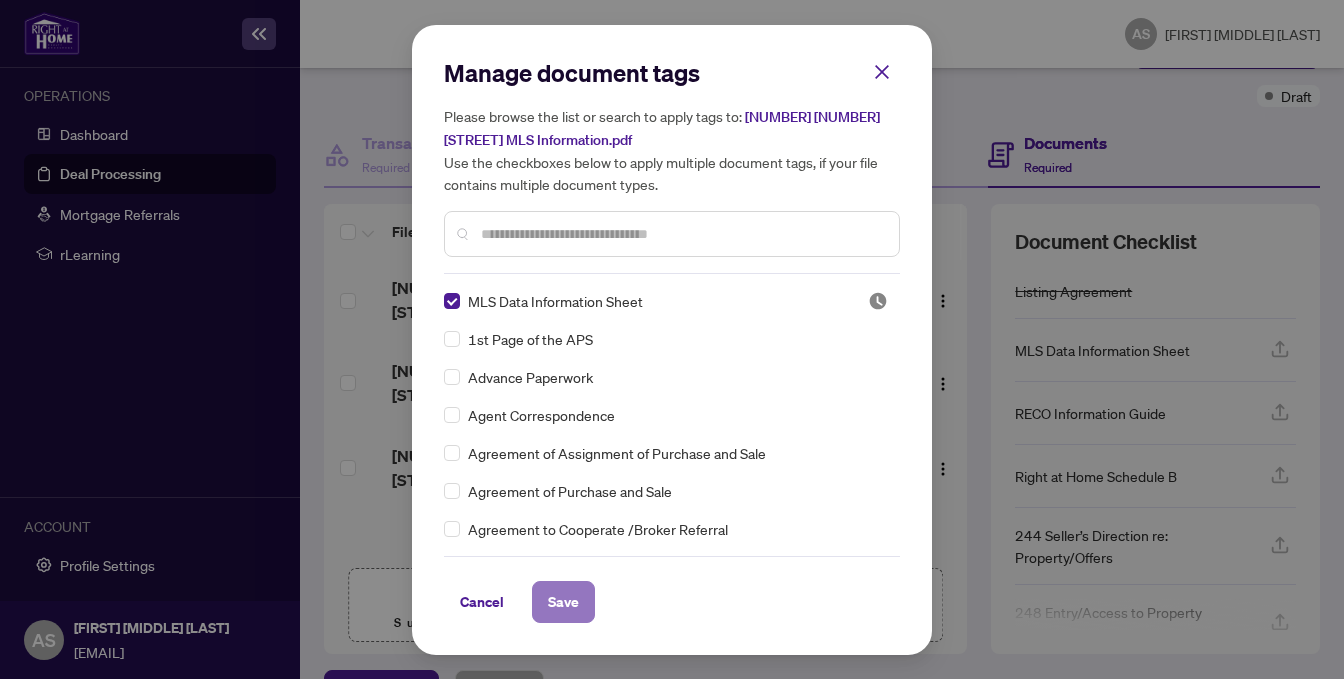 click on "Save" at bounding box center [563, 602] 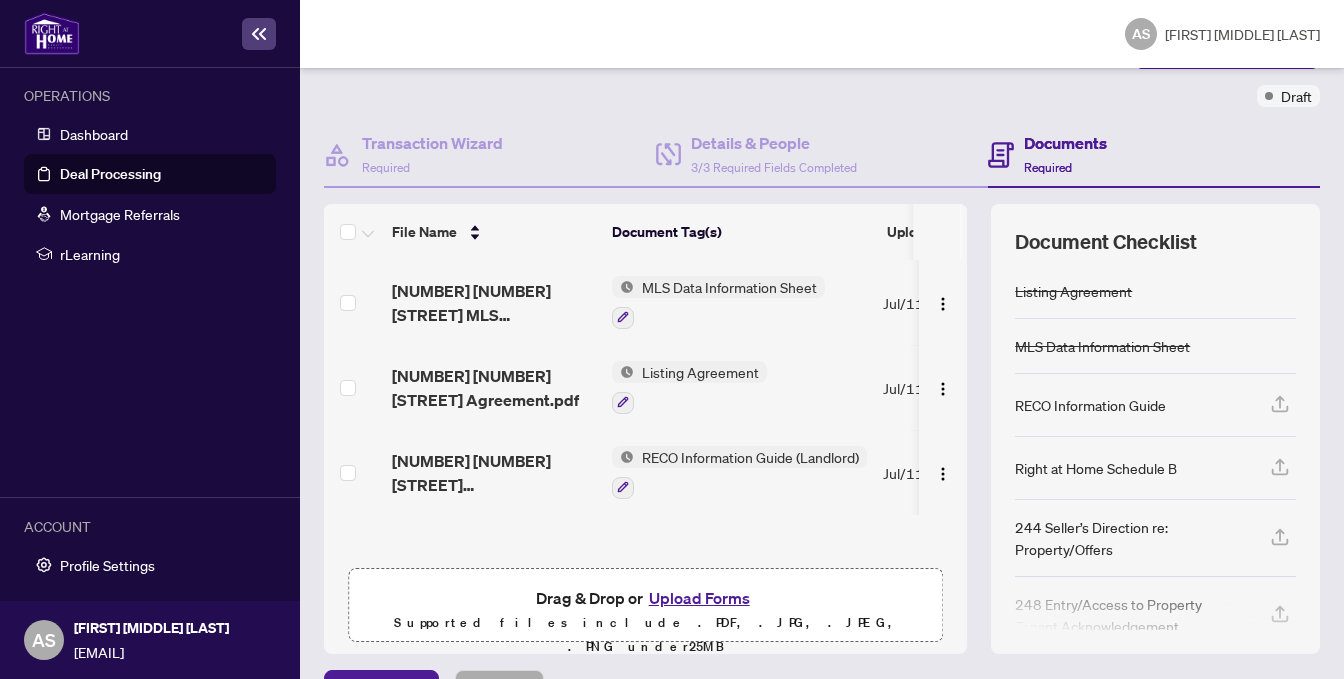 click on "Upload Forms" at bounding box center [699, 598] 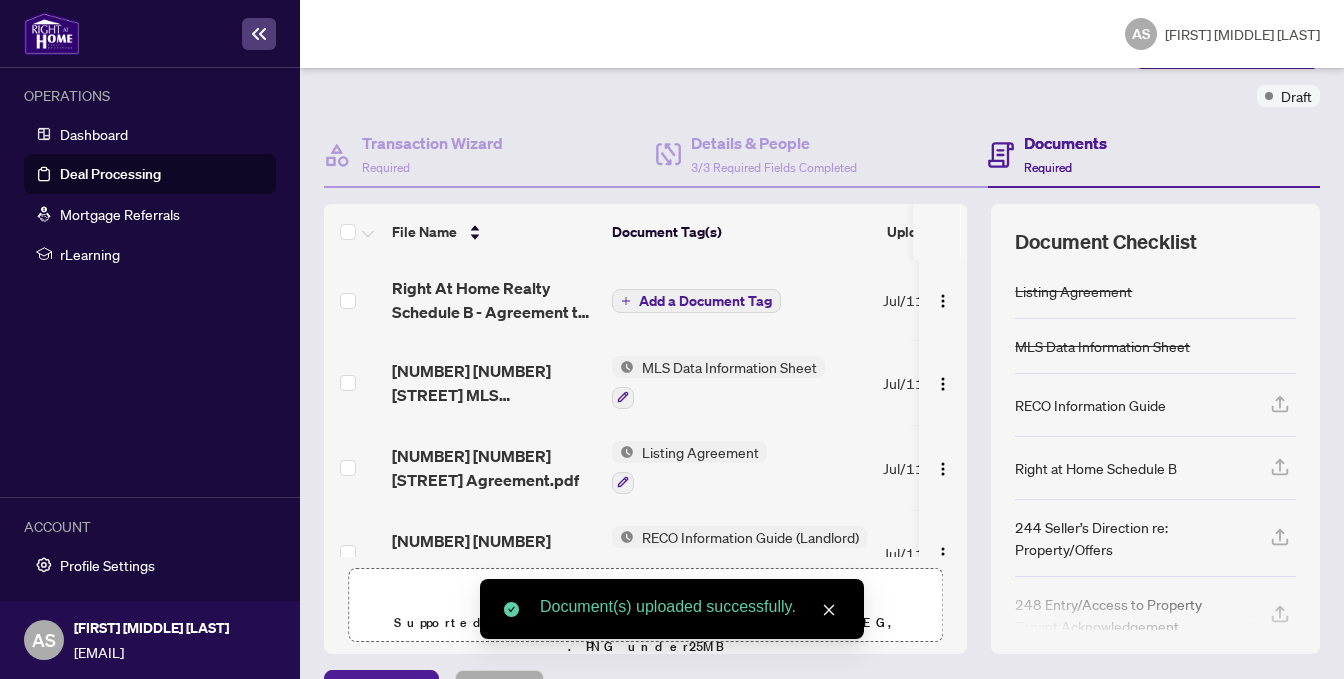 click on "Add a Document Tag" at bounding box center [705, 301] 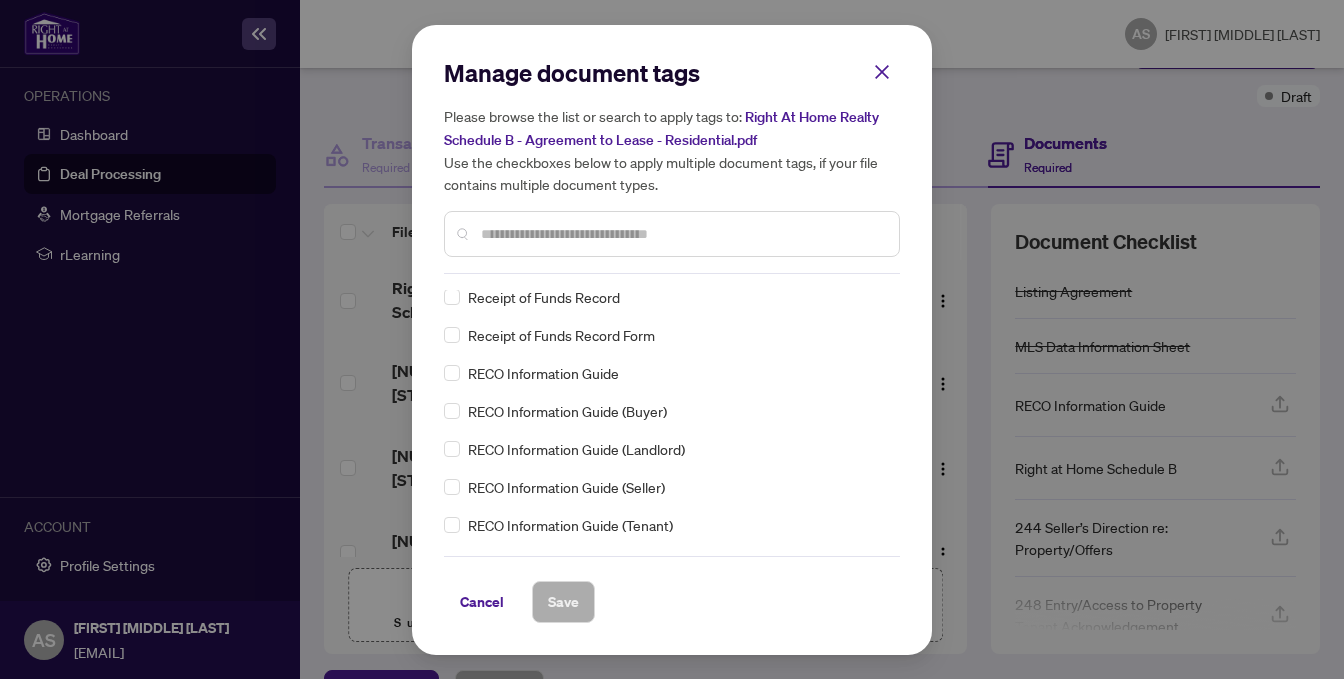 scroll, scrollTop: 4000, scrollLeft: 0, axis: vertical 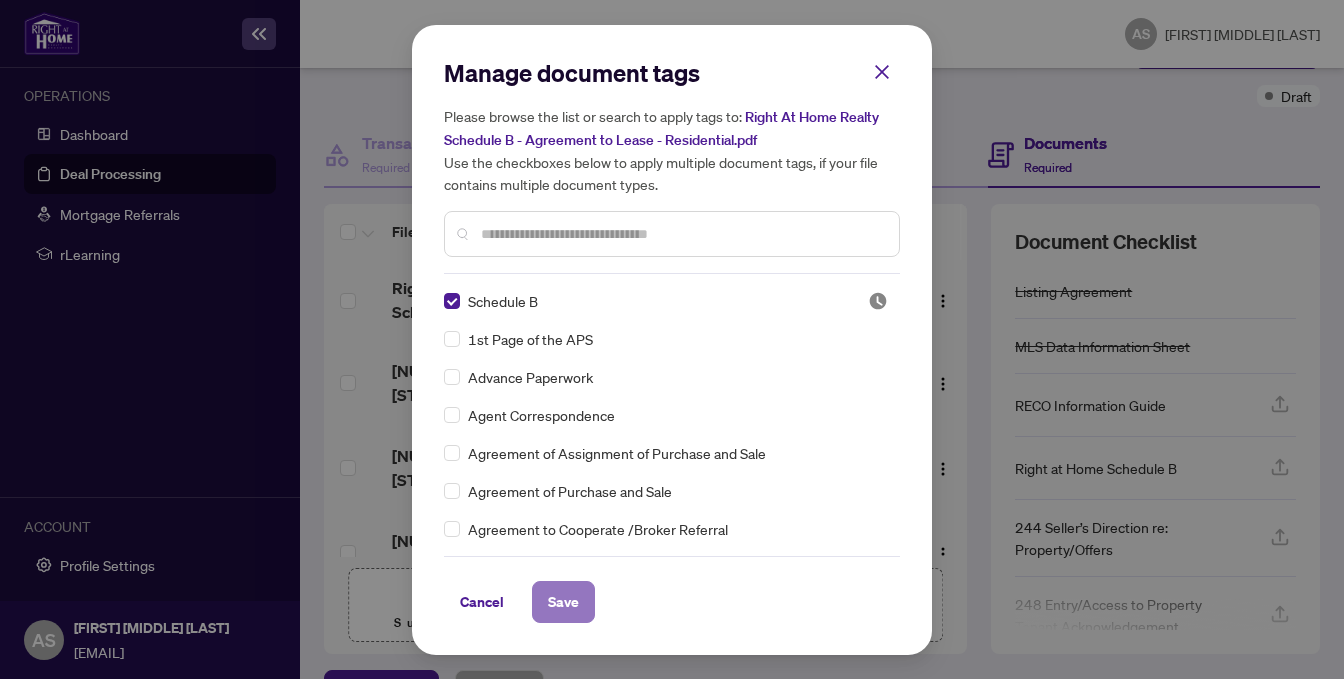 click on "Save" at bounding box center (563, 602) 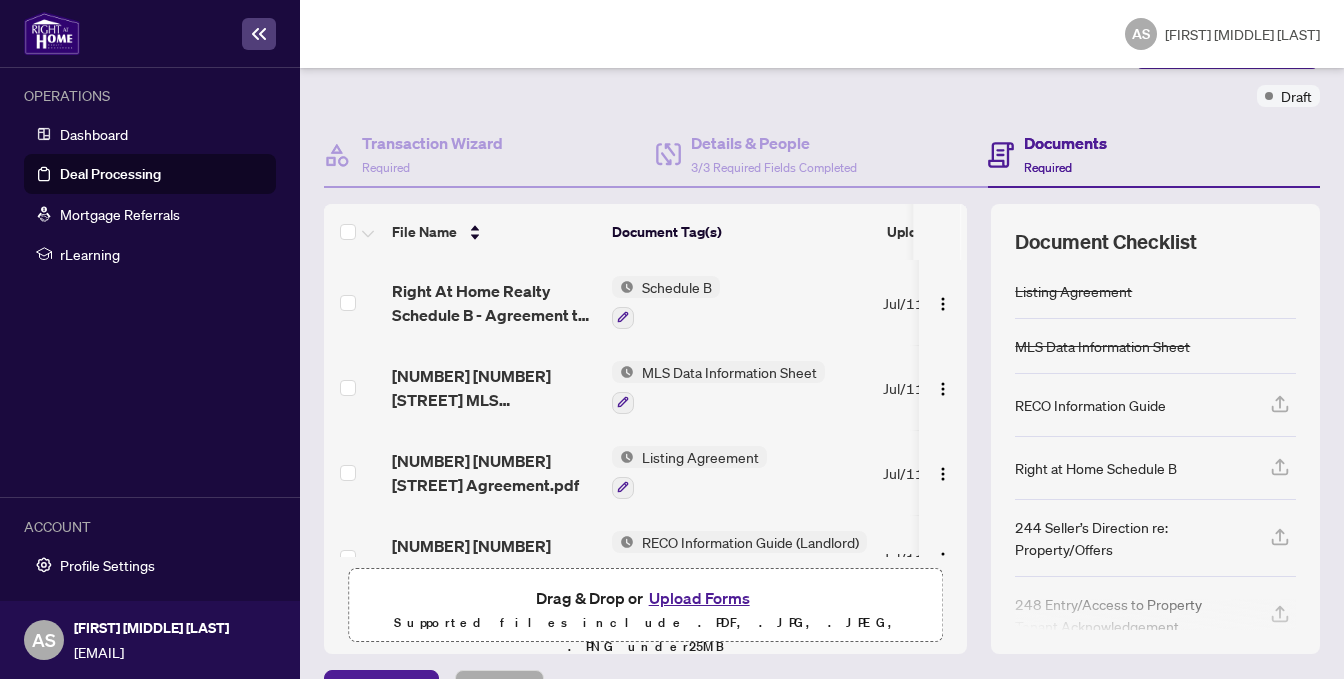 scroll, scrollTop: 44, scrollLeft: 0, axis: vertical 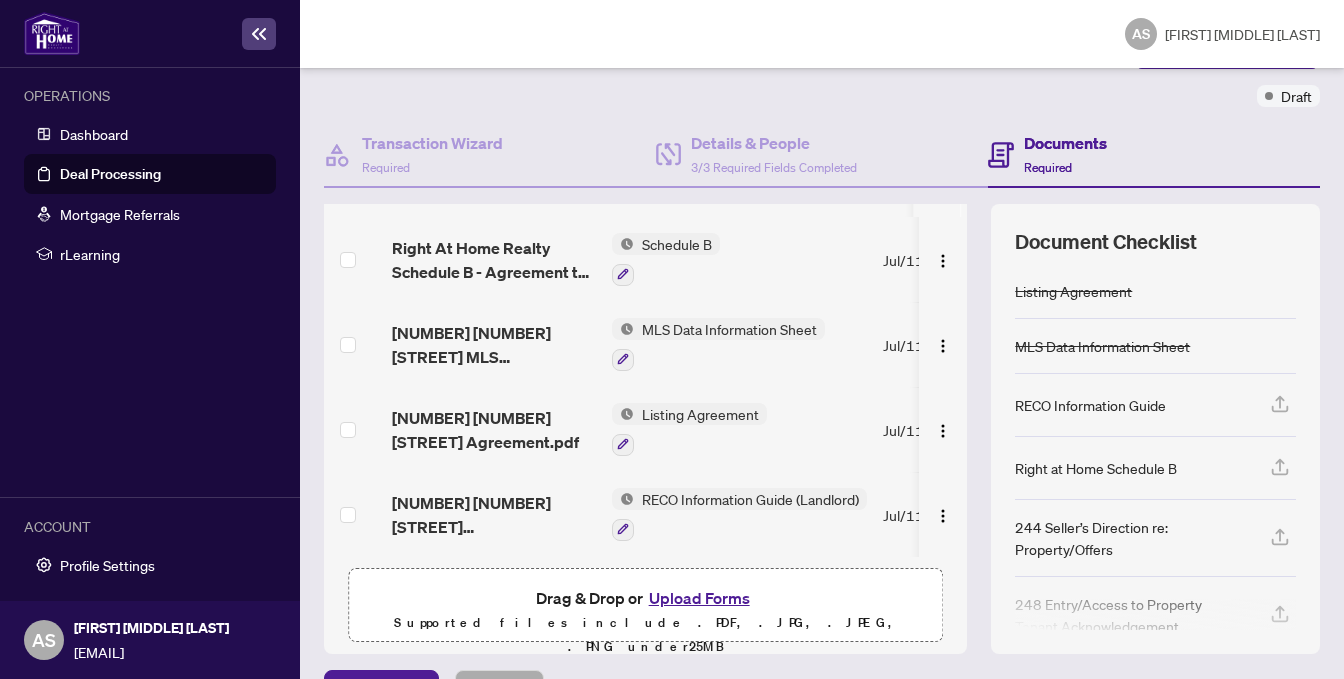 click on "Listing Agreement" at bounding box center [1073, 291] 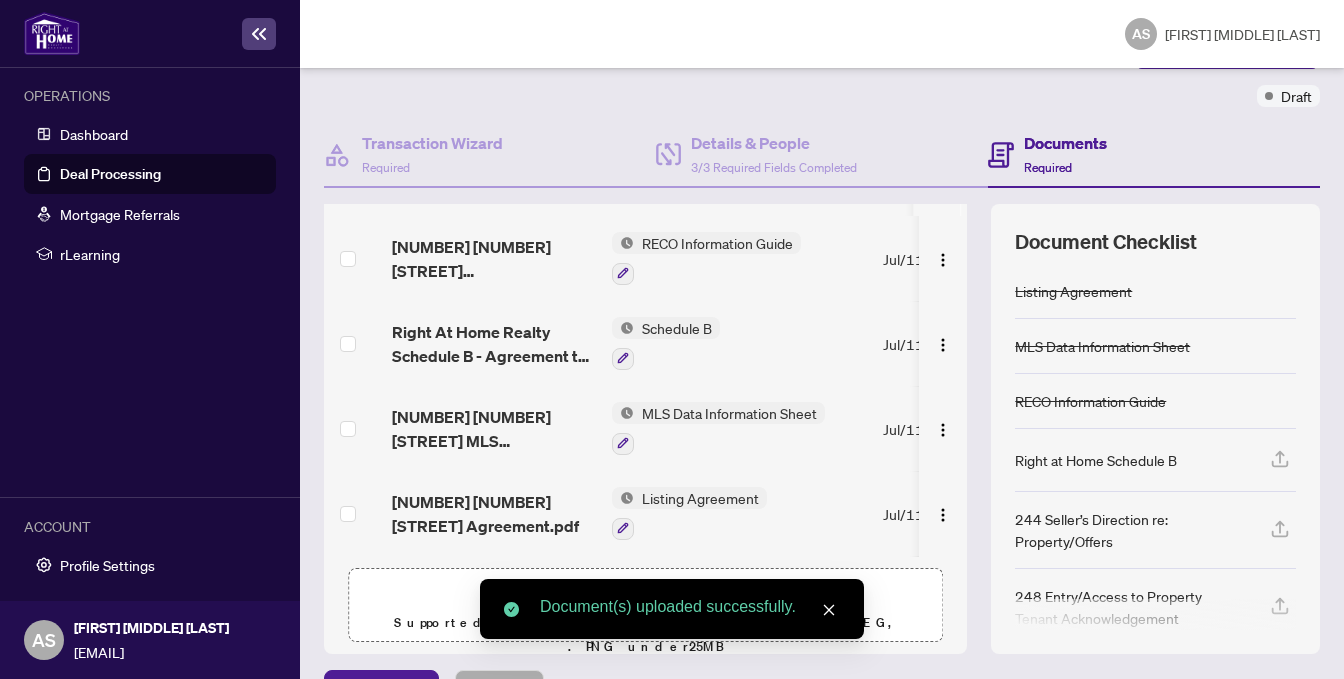 click 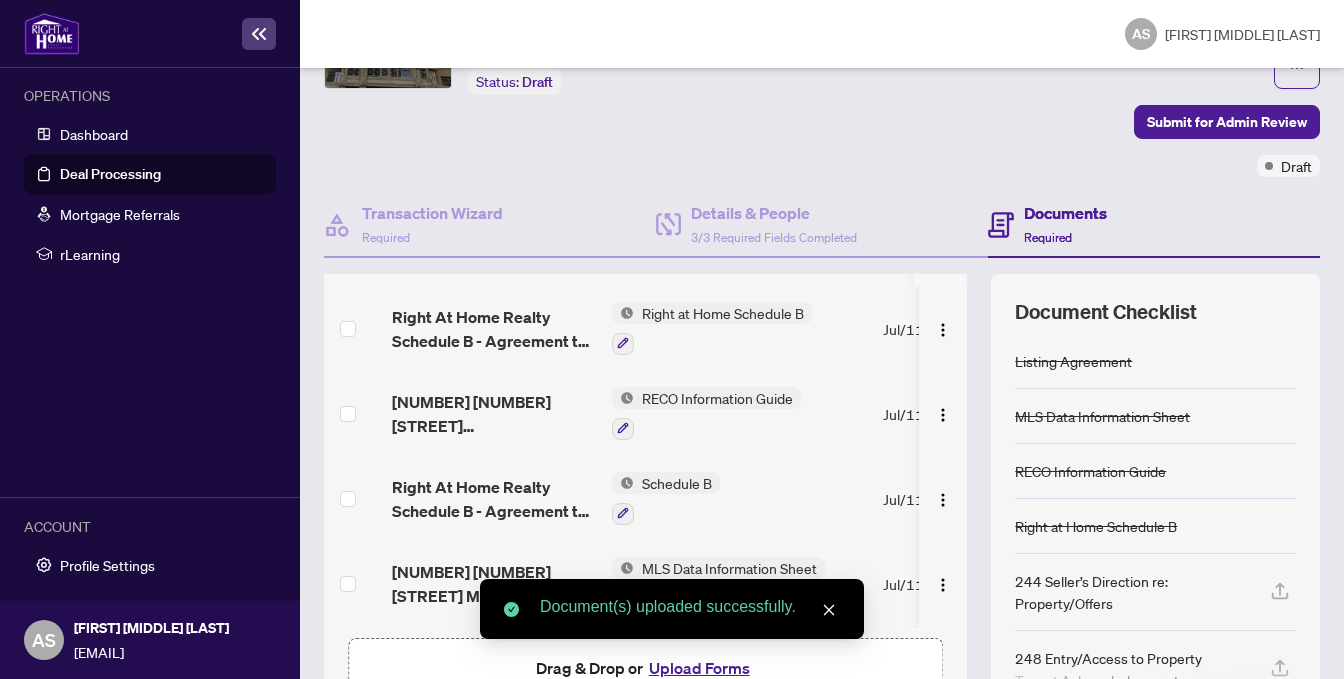 scroll, scrollTop: 108, scrollLeft: 0, axis: vertical 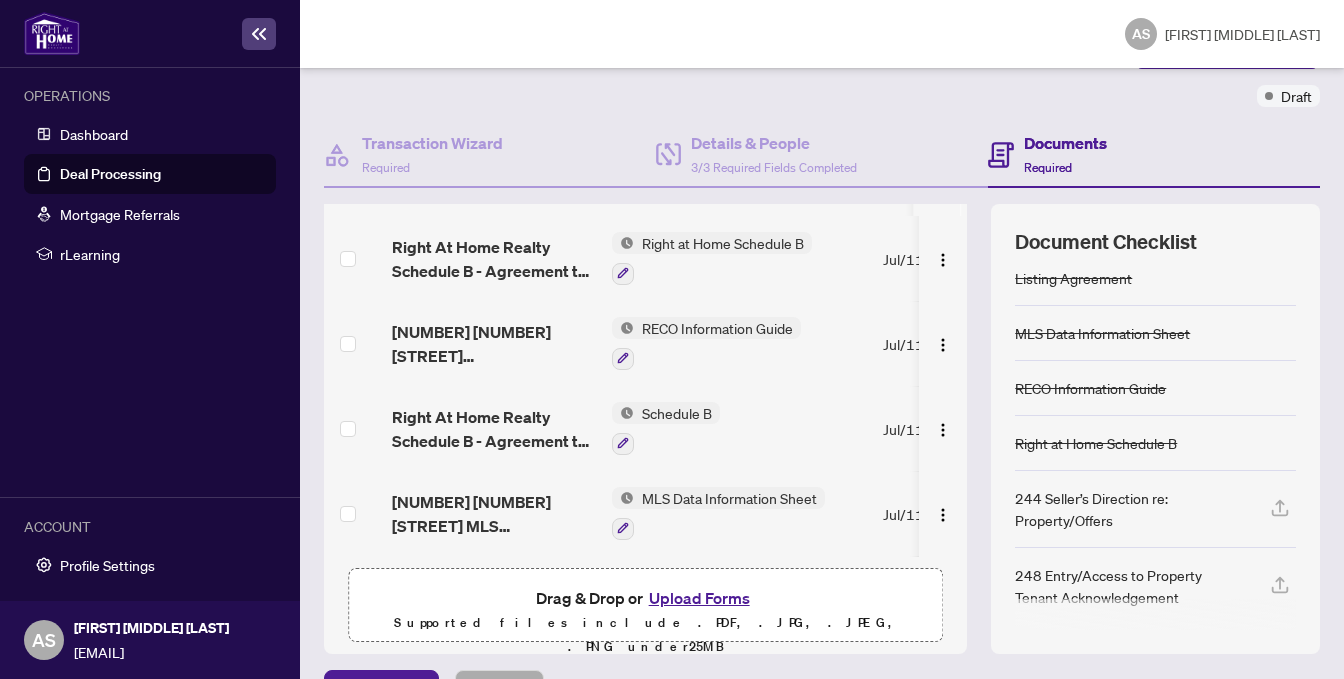 click on "Deal Processing / View Transaction Transaction saved   a few seconds ago Ticket #:  [NUMBER] [NUMBER]-[STREET] St, [CITY], [STATE] [POSTAL_CODE], [COUNTRY] Status:   Draft Submit for Admin Review Transactionཔ་ Communication Submit for Admin Review Draft Transaction Wizard Required Details & People 3/3 Required Fields Completed Documents Required File Name Document Tag(s) Upload Date Status             Right At Home Realty Schedule B - Agreement to Lease - Residential.pdf Right at Home Schedule B [DATE] - [NUMBER] [NUMBER] [STREET] Reco_Information_Guide_-_RECO_Forms.pdf RECO Information Guide [DATE] - Right At Home Realty Schedule B - Agreement to Lease - Residential.pdf Schedule B [DATE] - [NUMBER] [NUMBER] [STREET] MLS Information.pdf MLS Data Information Sheet [DATE] - [NUMBER] [NUMBER] [STREET] Listing Agreement.pdf Listing Agreement [DATE] - [NUMBER] [NUMBER] [STREET] Reco_Information_Guide_-_RECO_Forms.pdf RECO Information Guide (Landlord) [DATE] - Drag & Drop or Upload Forms     under  25 MB" at bounding box center [822, 298] 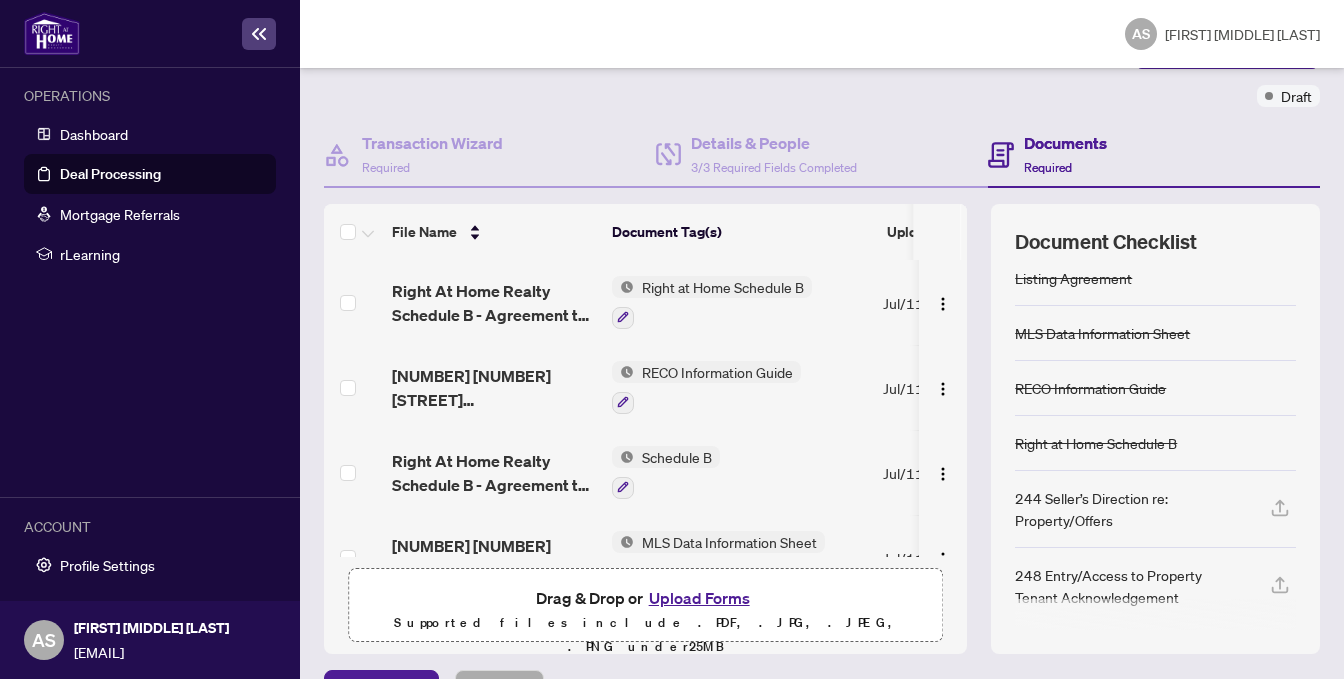 scroll, scrollTop: 0, scrollLeft: 0, axis: both 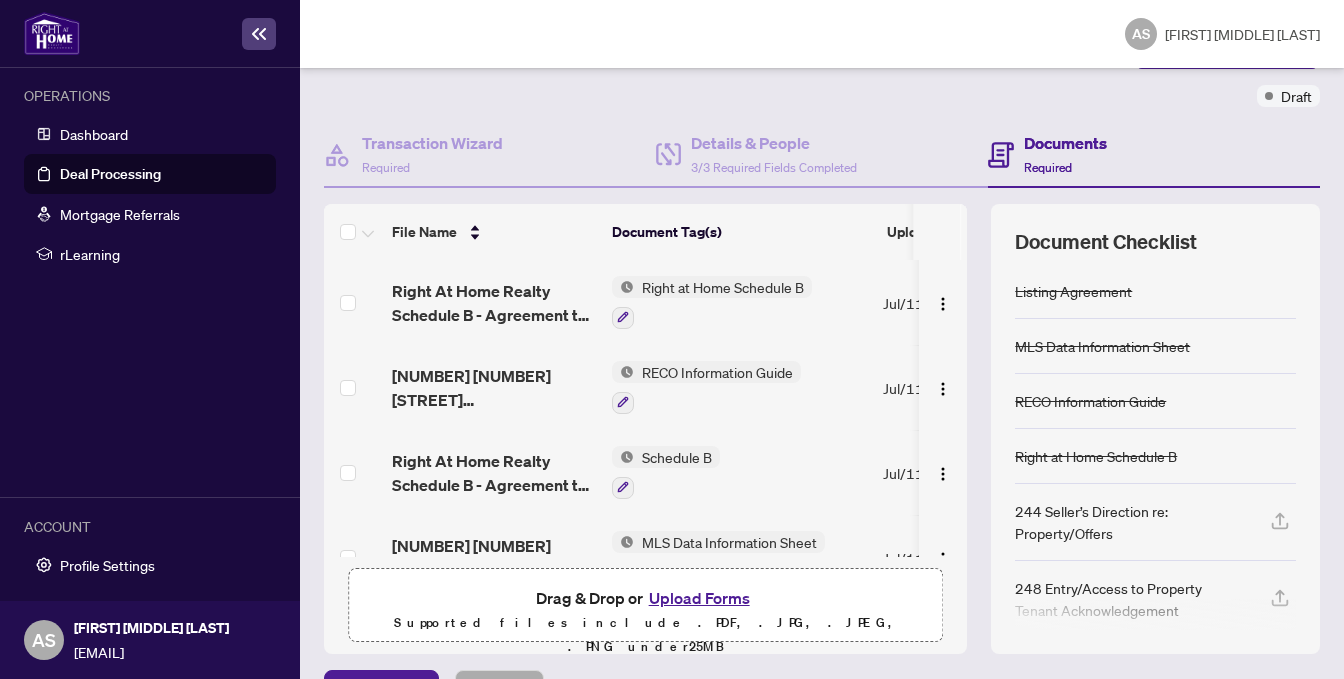 click on "Documents" at bounding box center [1065, 143] 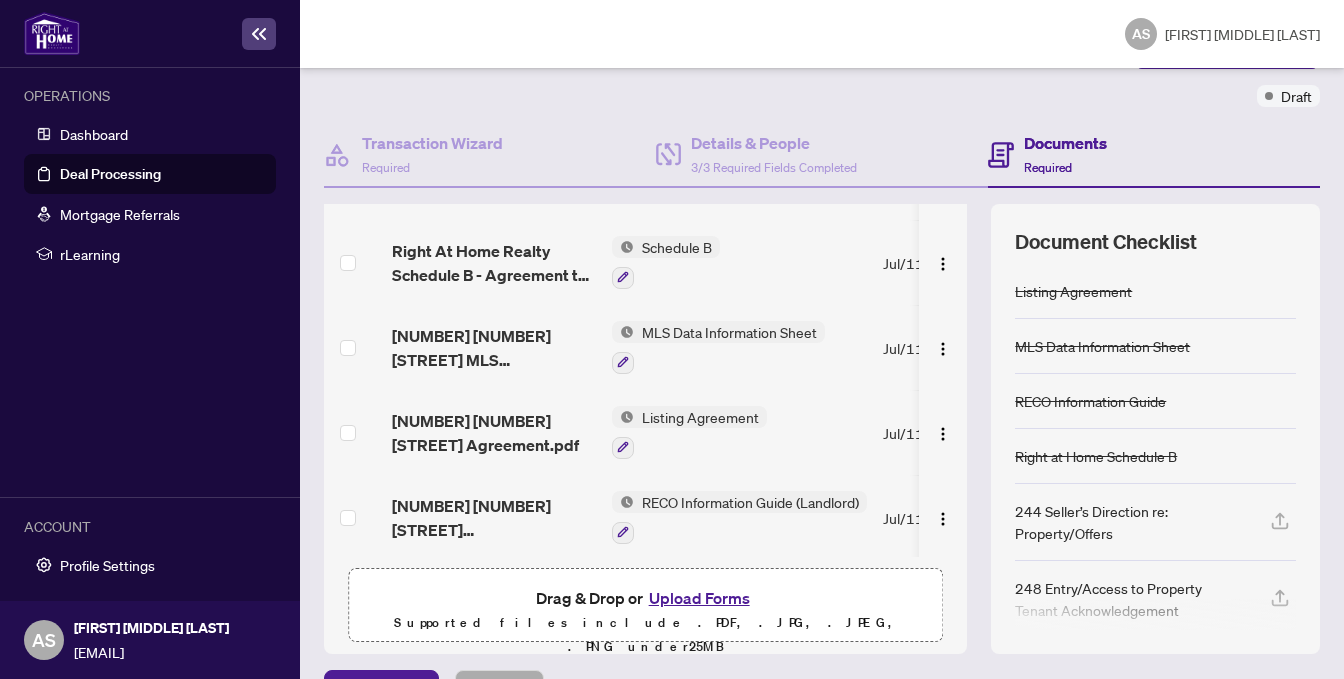 scroll, scrollTop: 212, scrollLeft: 0, axis: vertical 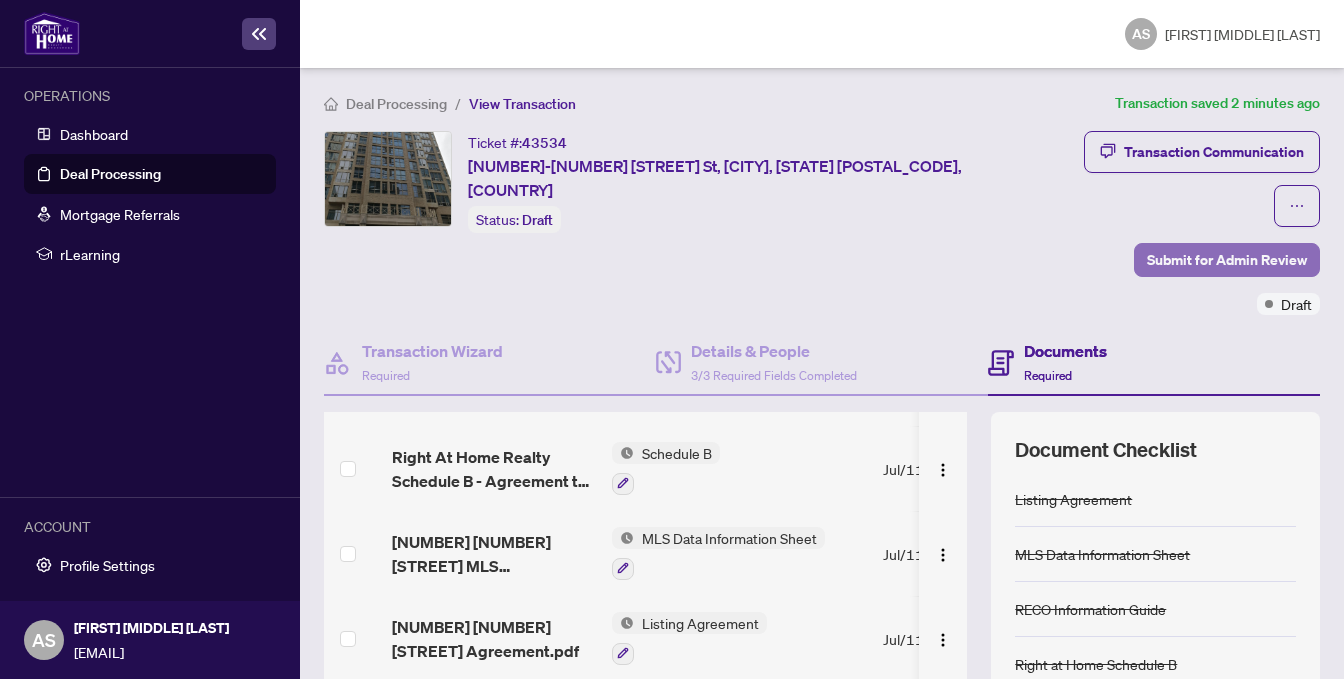 click on "Submit for Admin Review" at bounding box center [1227, 260] 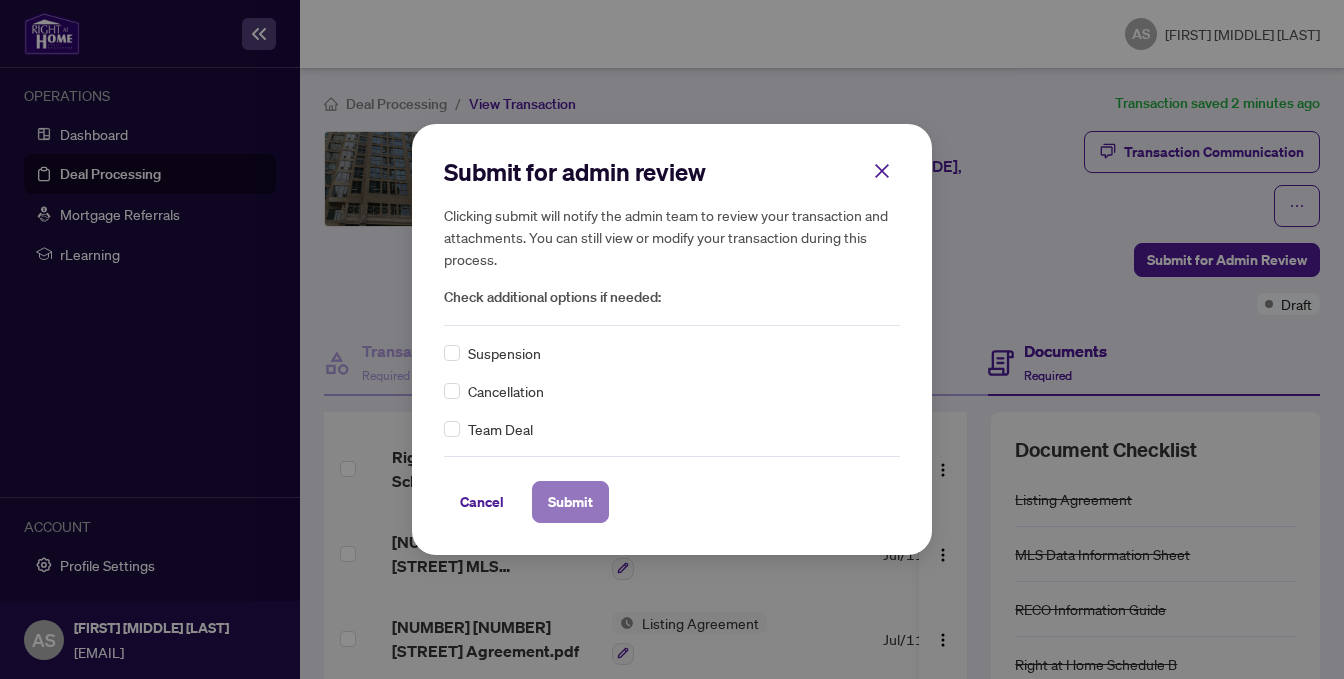 click on "Submit" at bounding box center [570, 502] 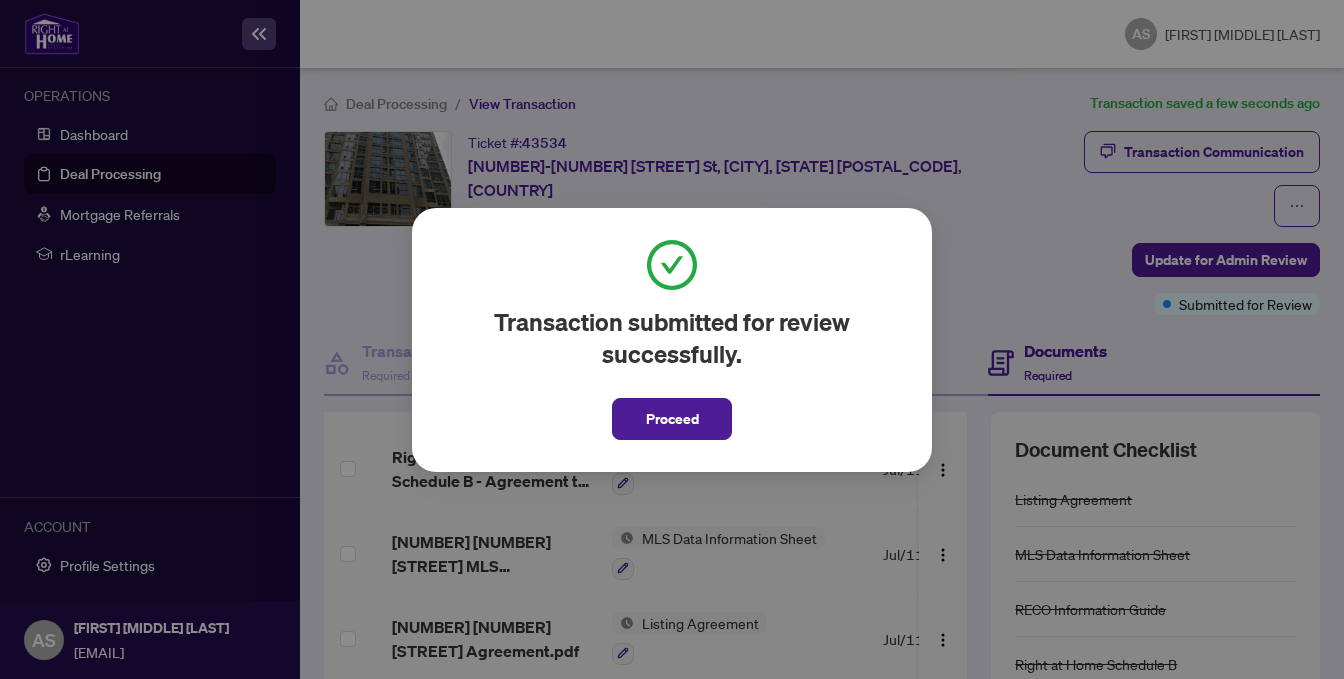 click on "Transaction submitted for review successfully. Proceed" at bounding box center [672, 340] 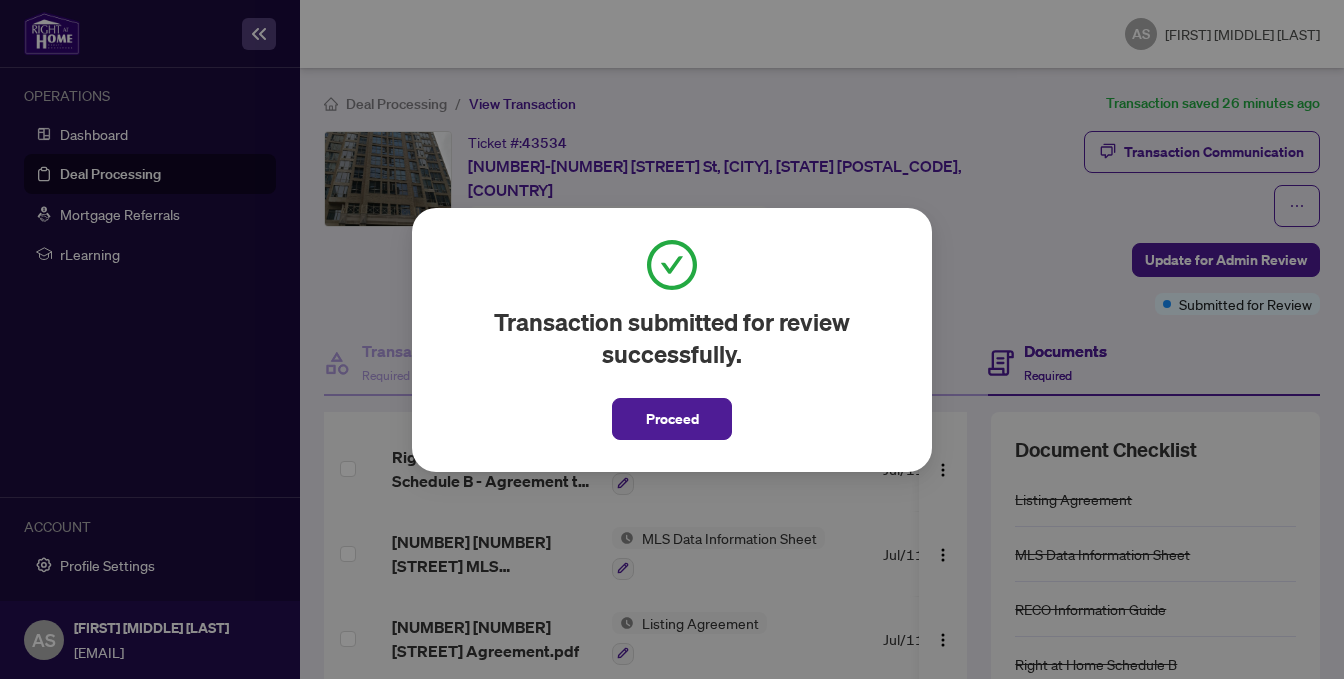 drag, startPoint x: 609, startPoint y: 144, endPoint x: 587, endPoint y: 140, distance: 22.36068 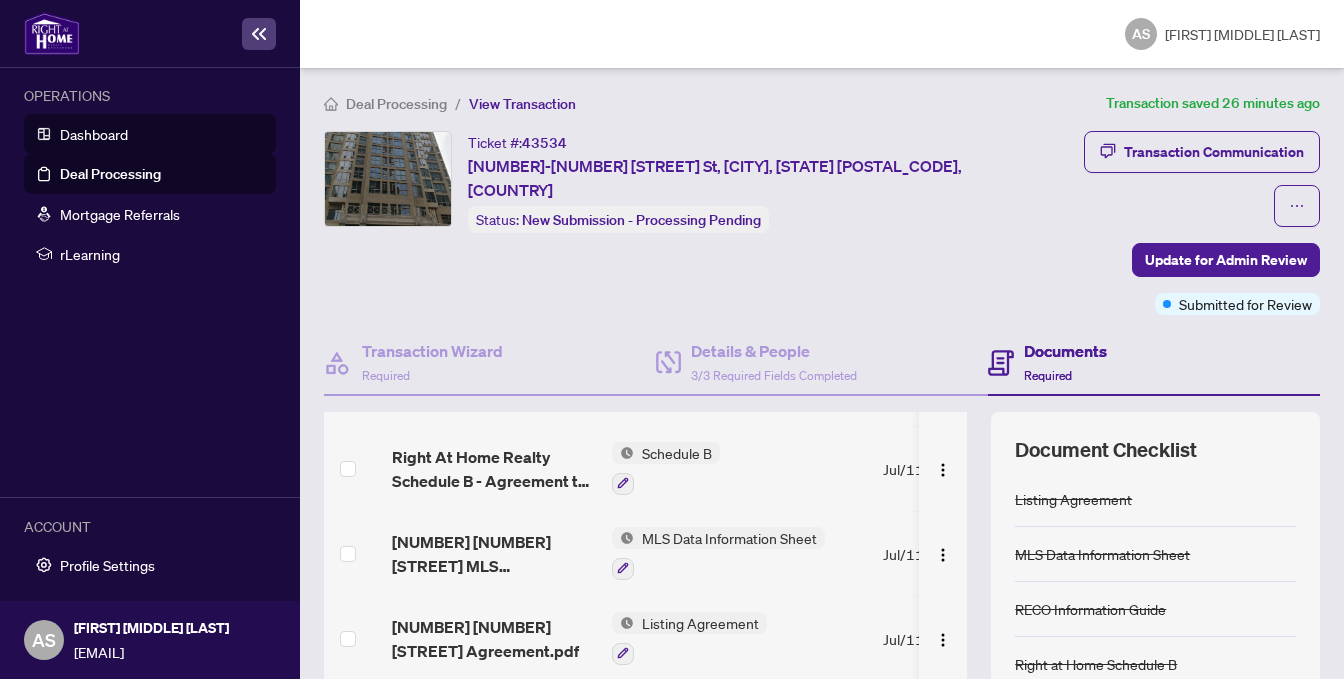 click on "Dashboard" at bounding box center (94, 134) 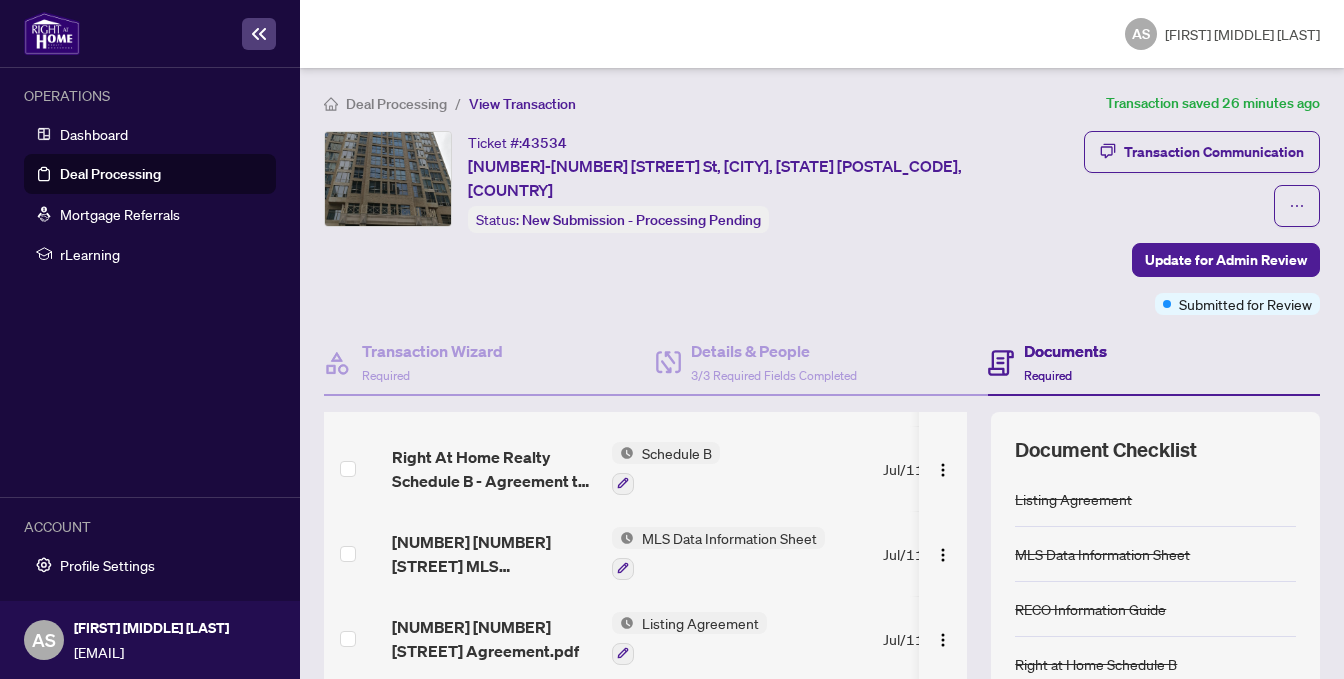 click on "Deal Processing" at bounding box center (110, 174) 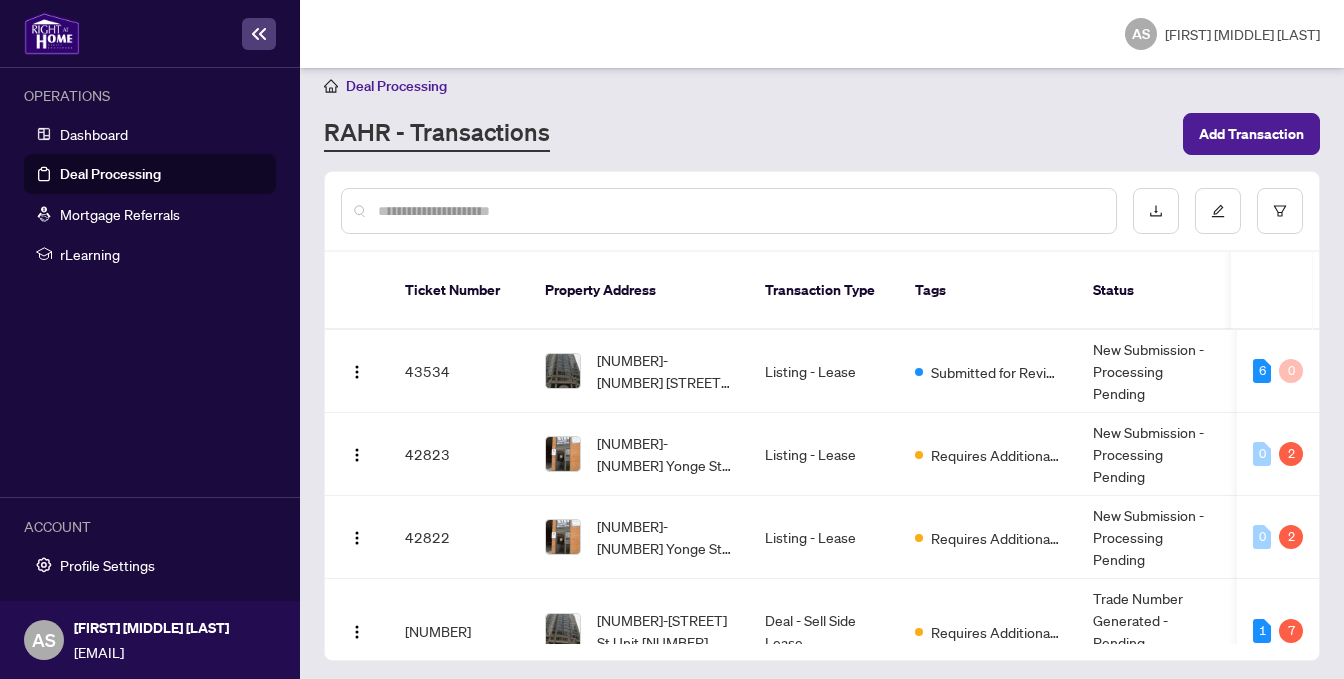 scroll, scrollTop: 21, scrollLeft: 0, axis: vertical 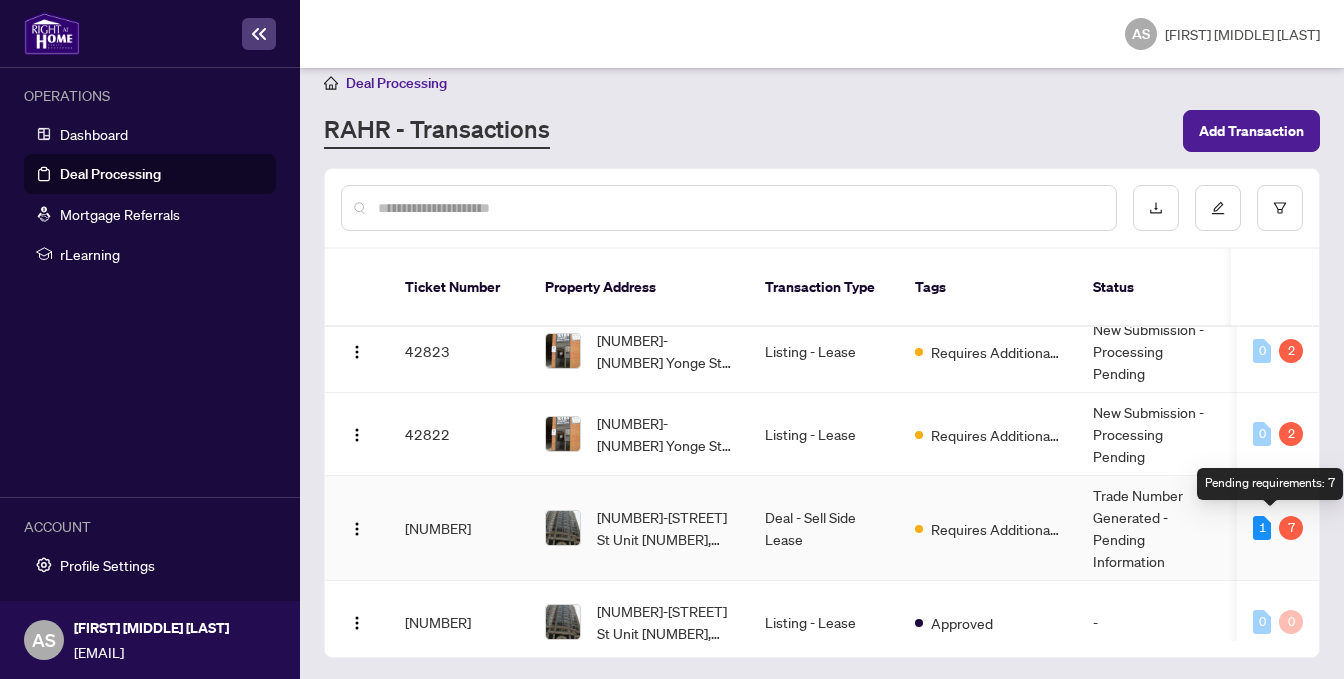click on "7" at bounding box center [1291, 528] 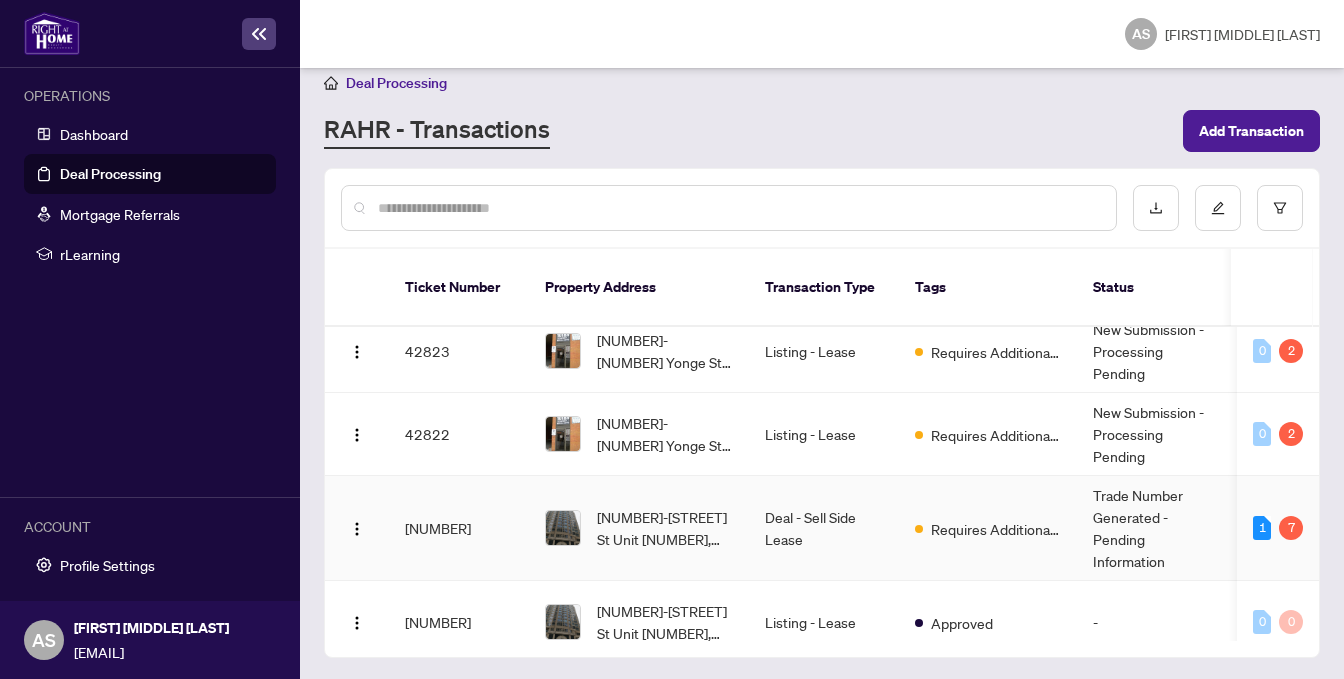 click on "Deal - Sell Side Lease" at bounding box center [824, 528] 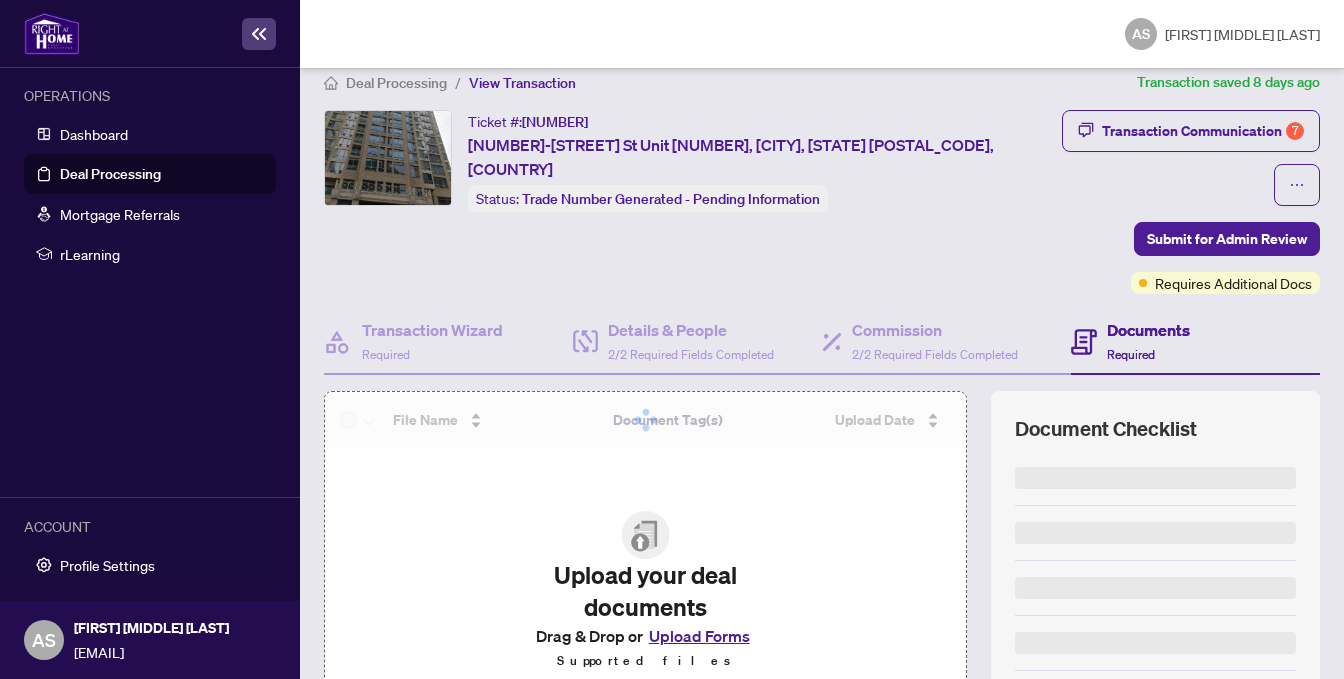 scroll, scrollTop: 0, scrollLeft: 0, axis: both 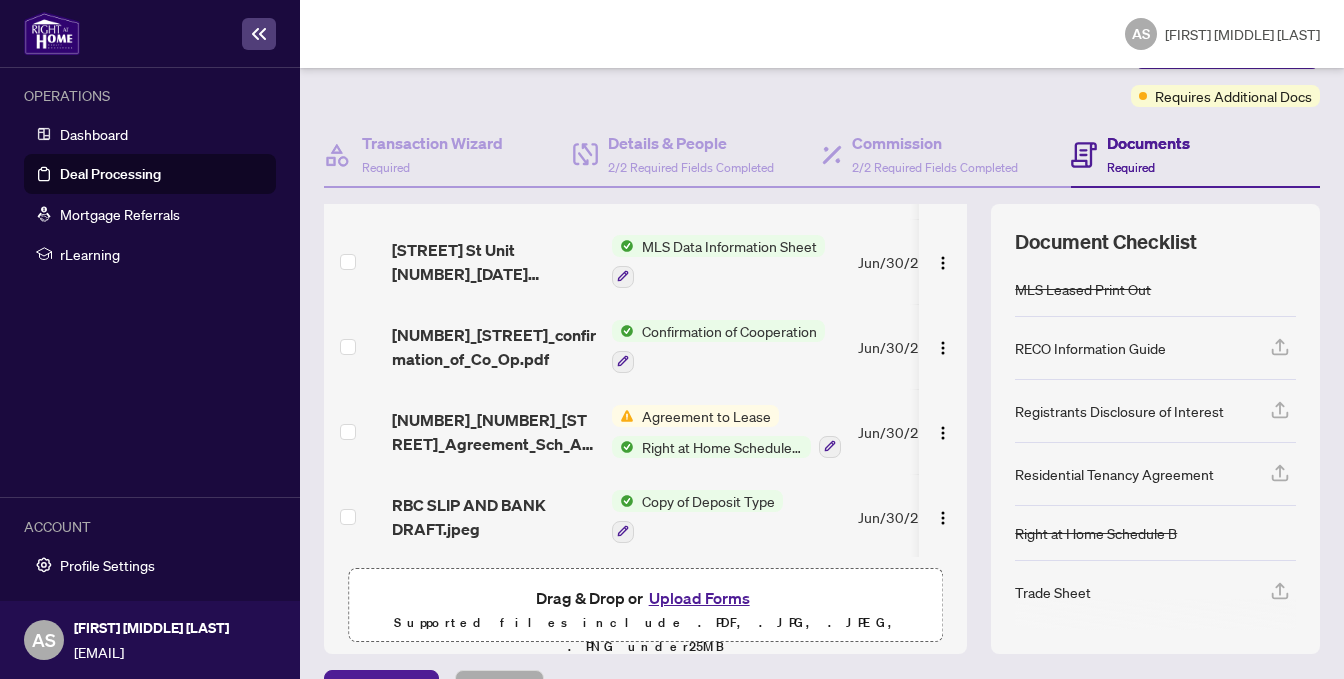 click on "Upload Forms" at bounding box center [699, 598] 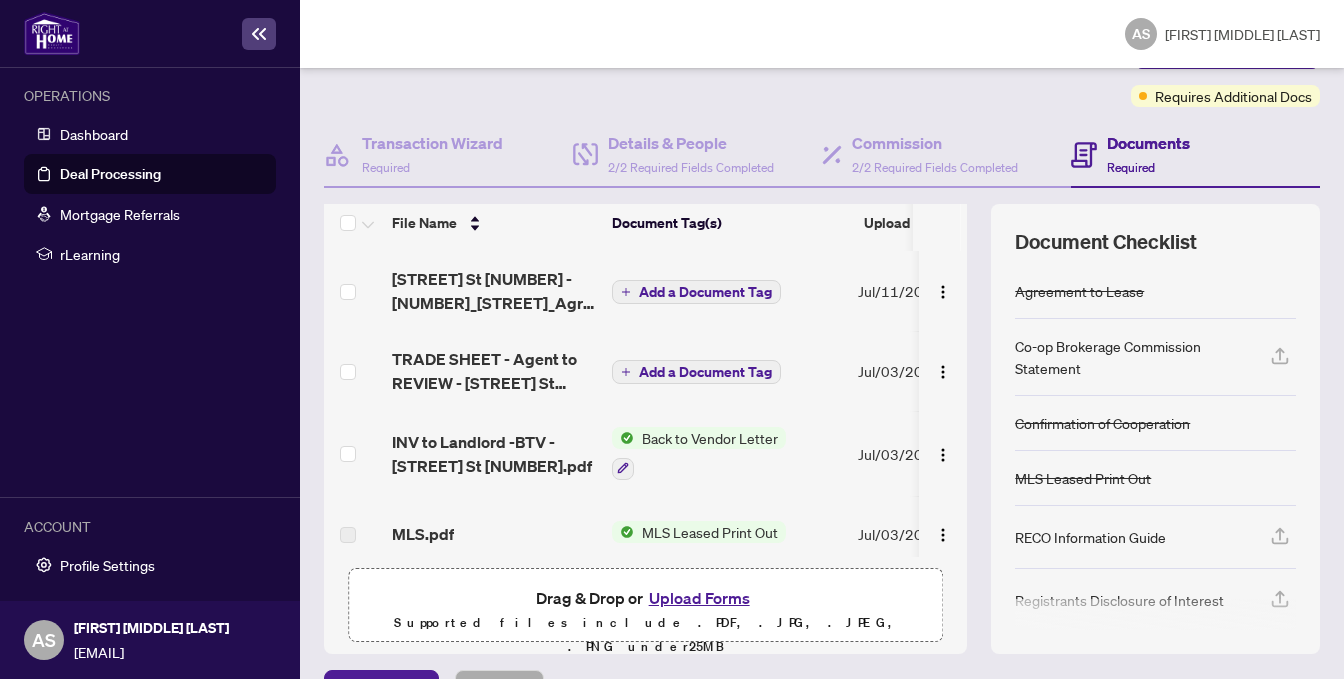 scroll, scrollTop: 0, scrollLeft: 0, axis: both 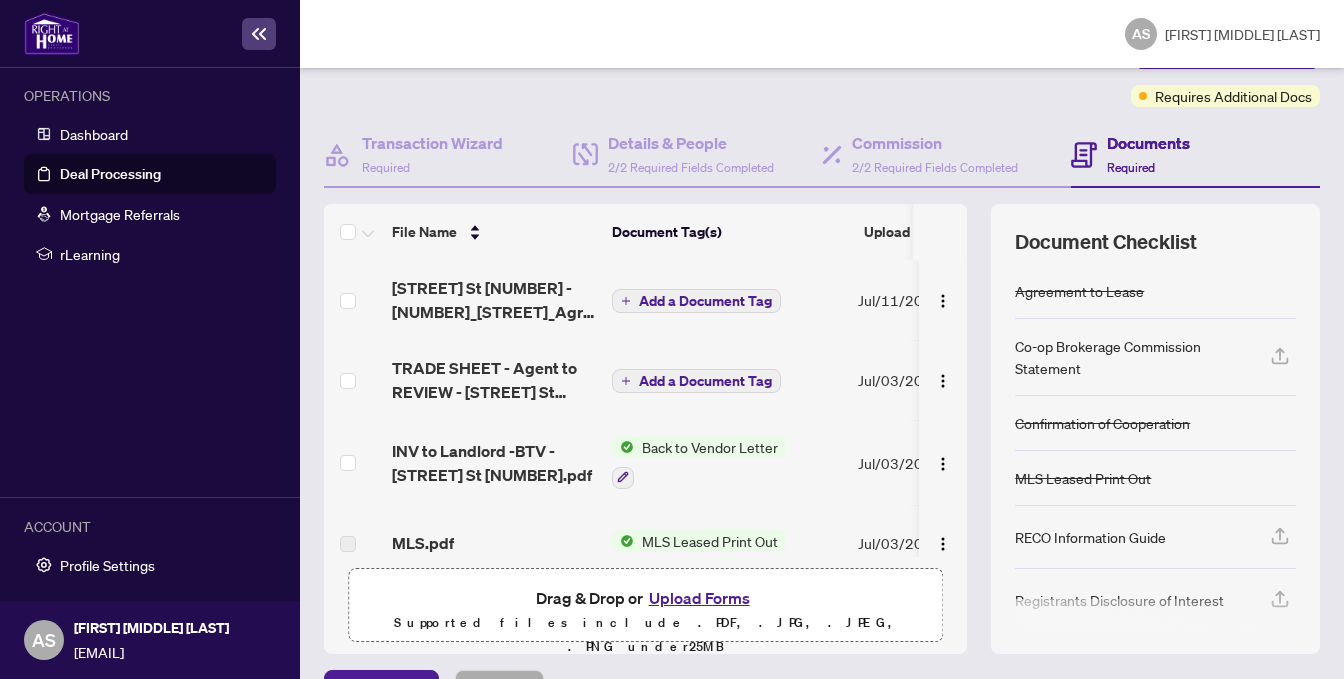 click on "Add a Document Tag" at bounding box center [705, 301] 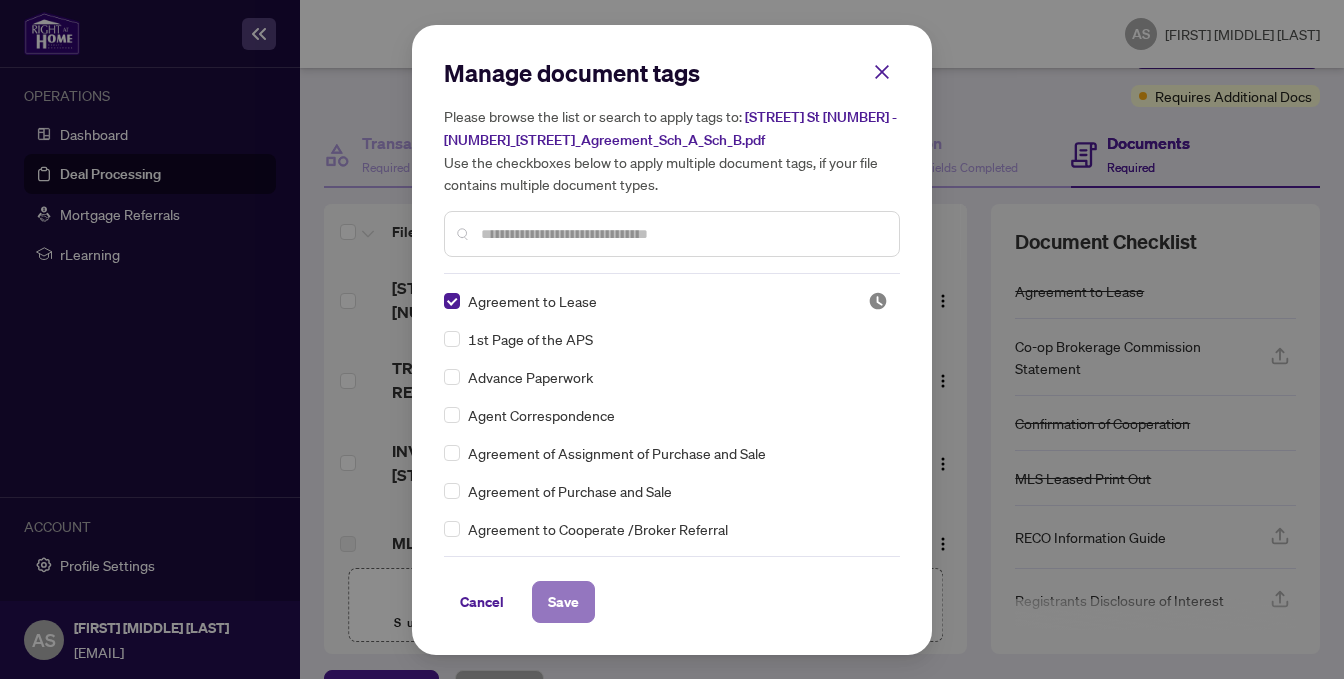 click on "Save" at bounding box center [563, 602] 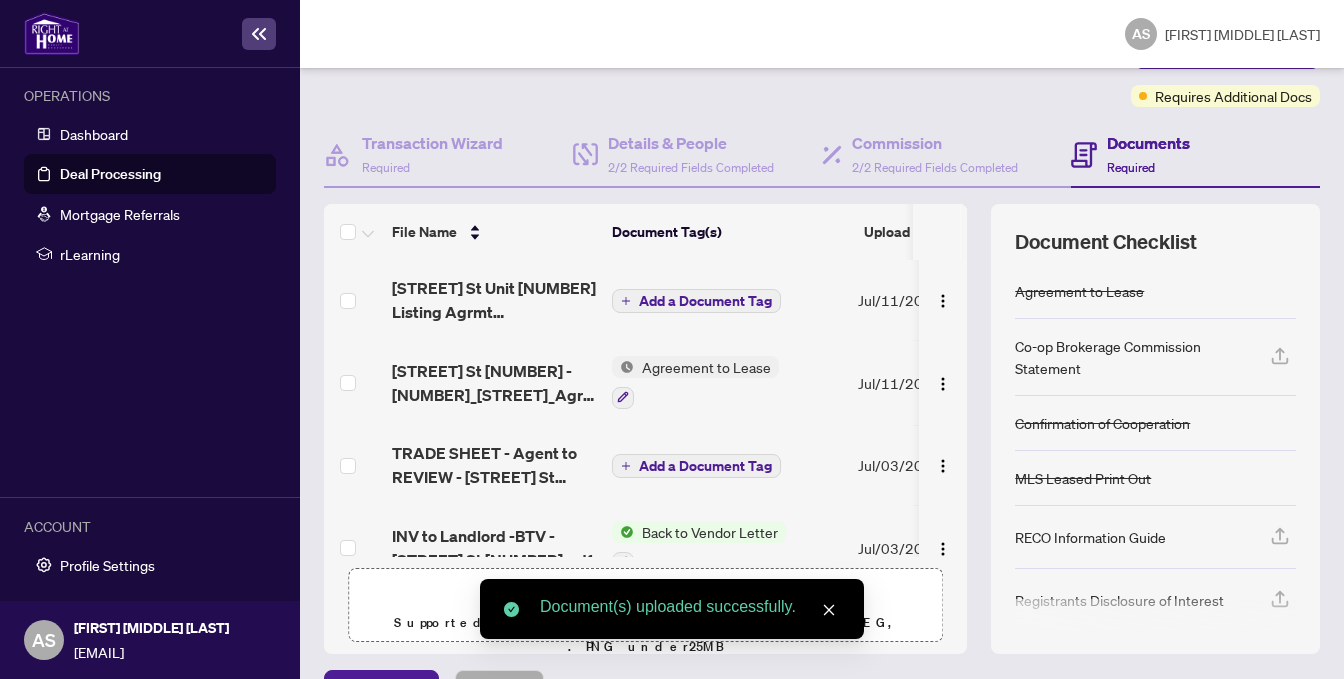click on "Add a Document Tag" at bounding box center [705, 301] 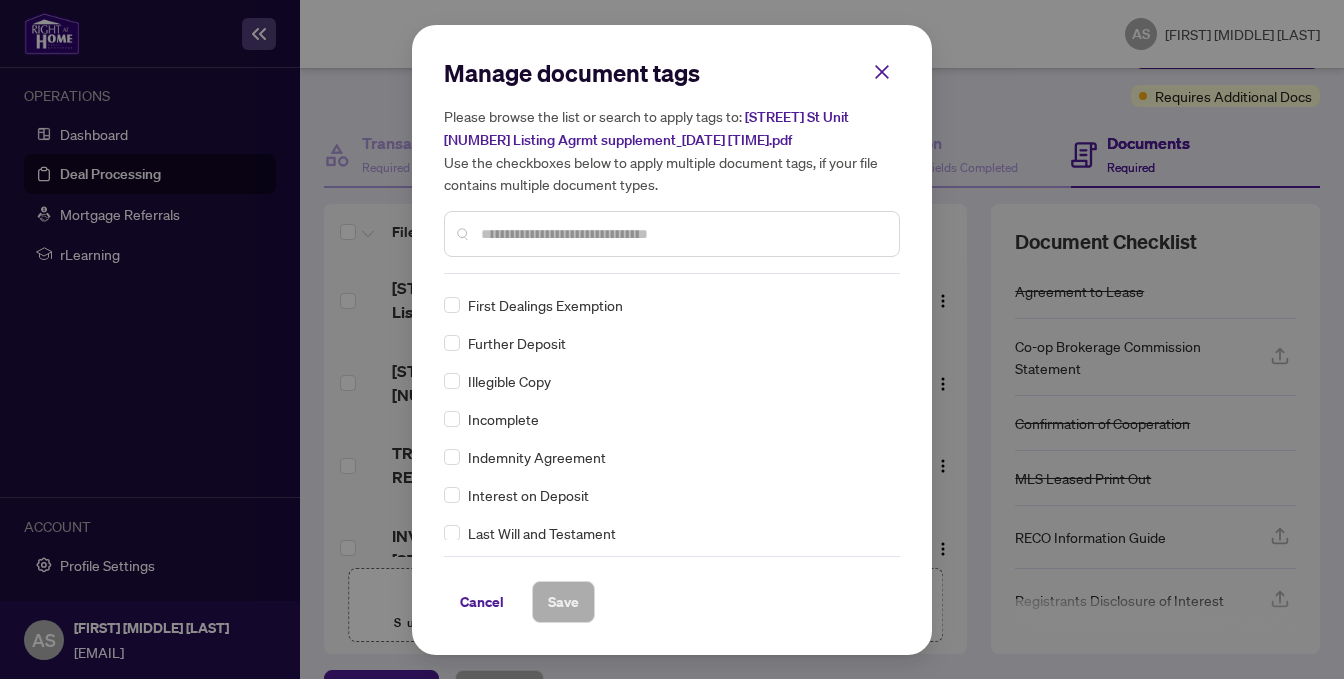 scroll, scrollTop: 2400, scrollLeft: 0, axis: vertical 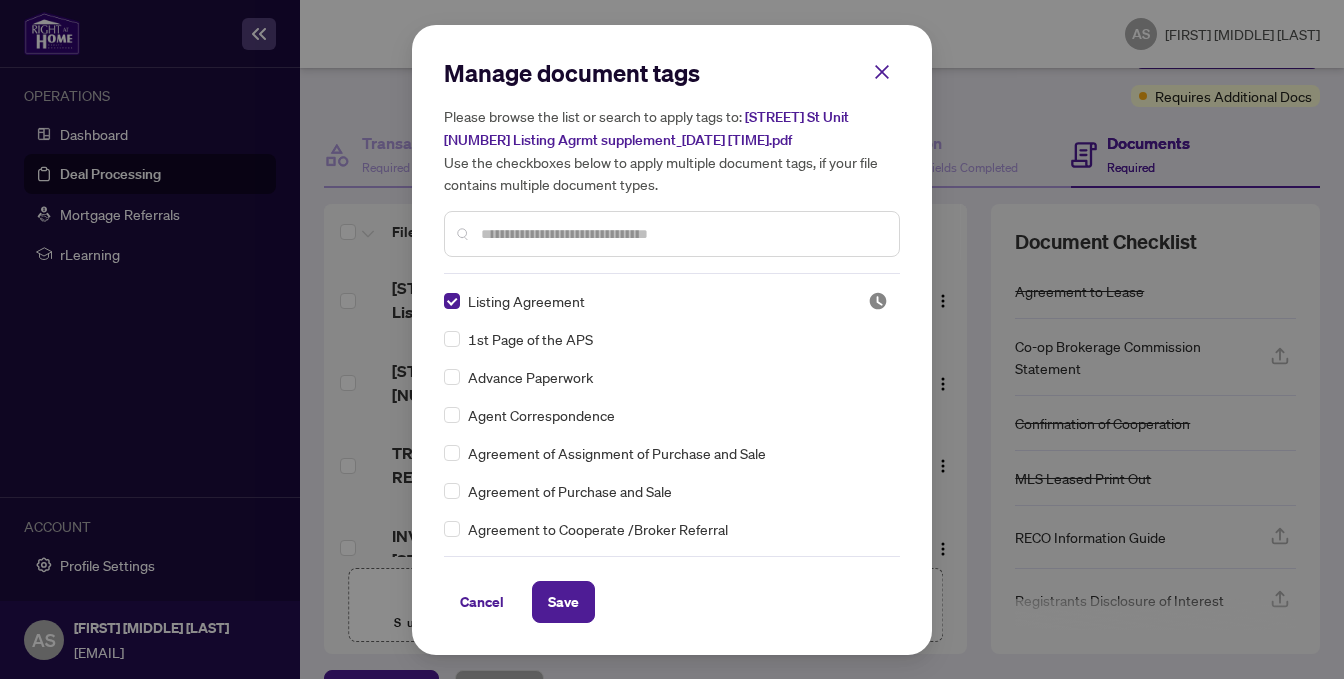 click on "Cancel Save" at bounding box center [672, 589] 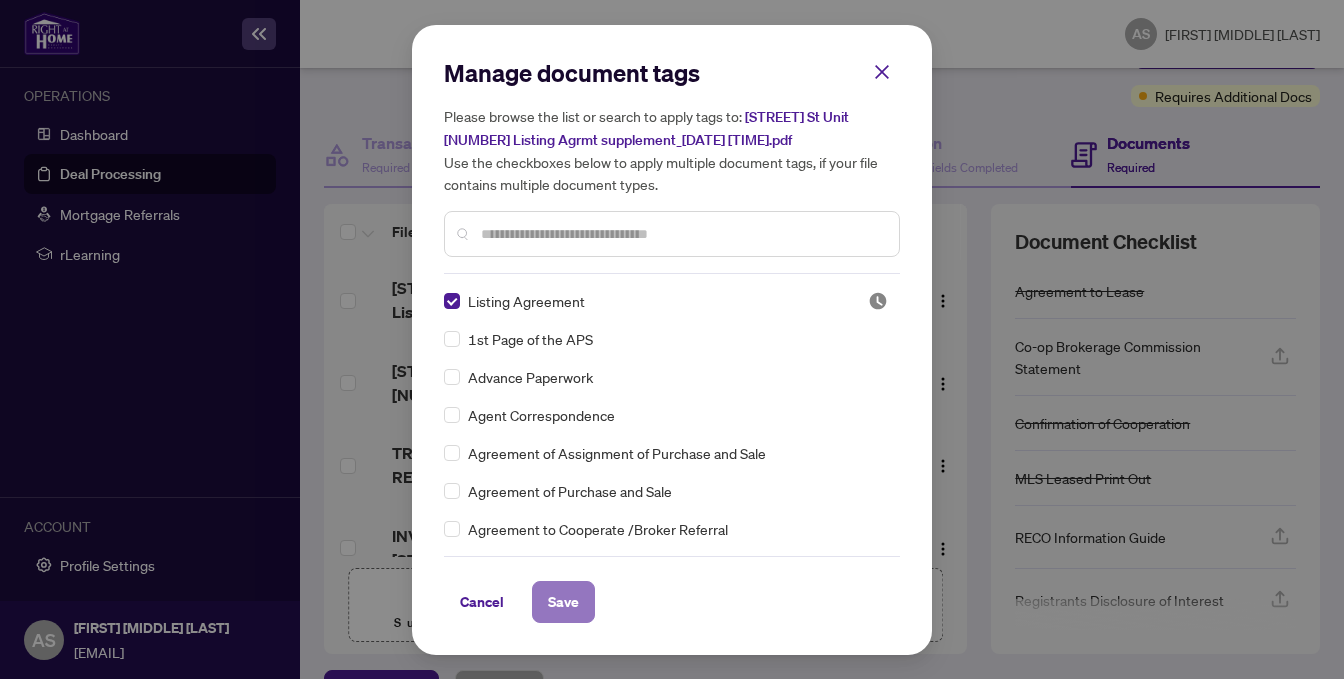 click on "Save" at bounding box center [563, 602] 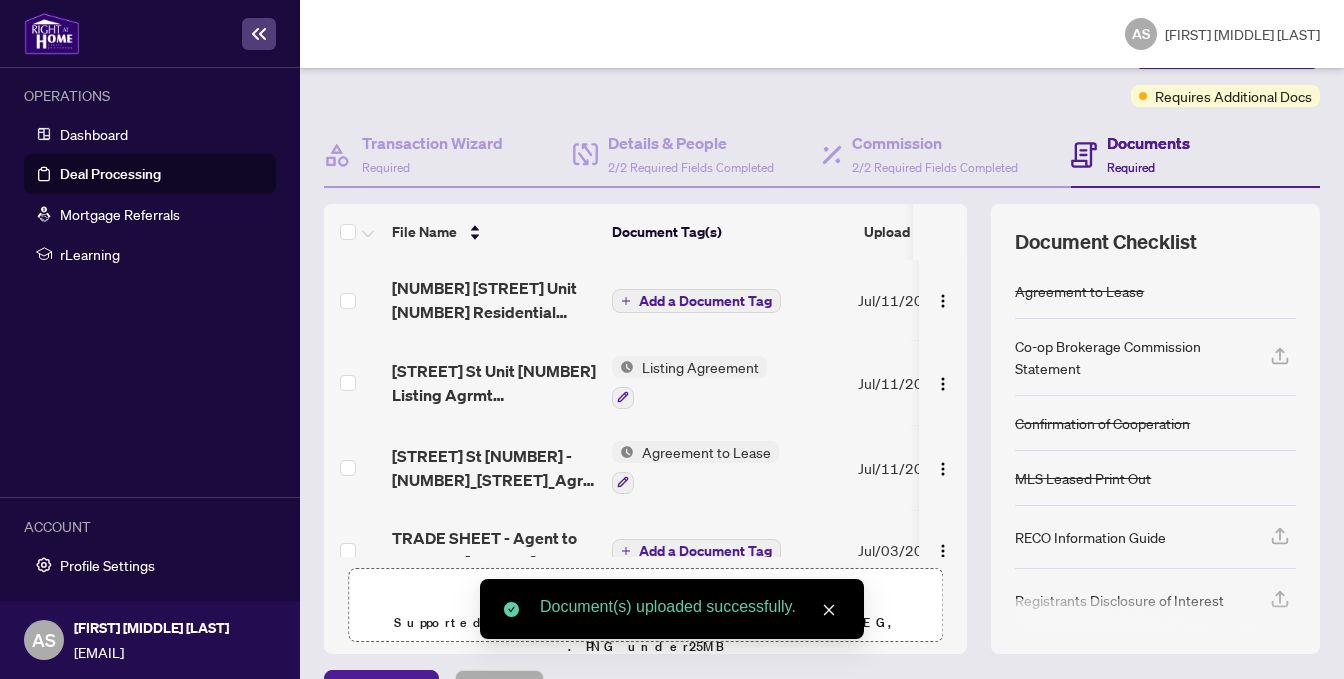 click on "Add a Document Tag" at bounding box center [705, 301] 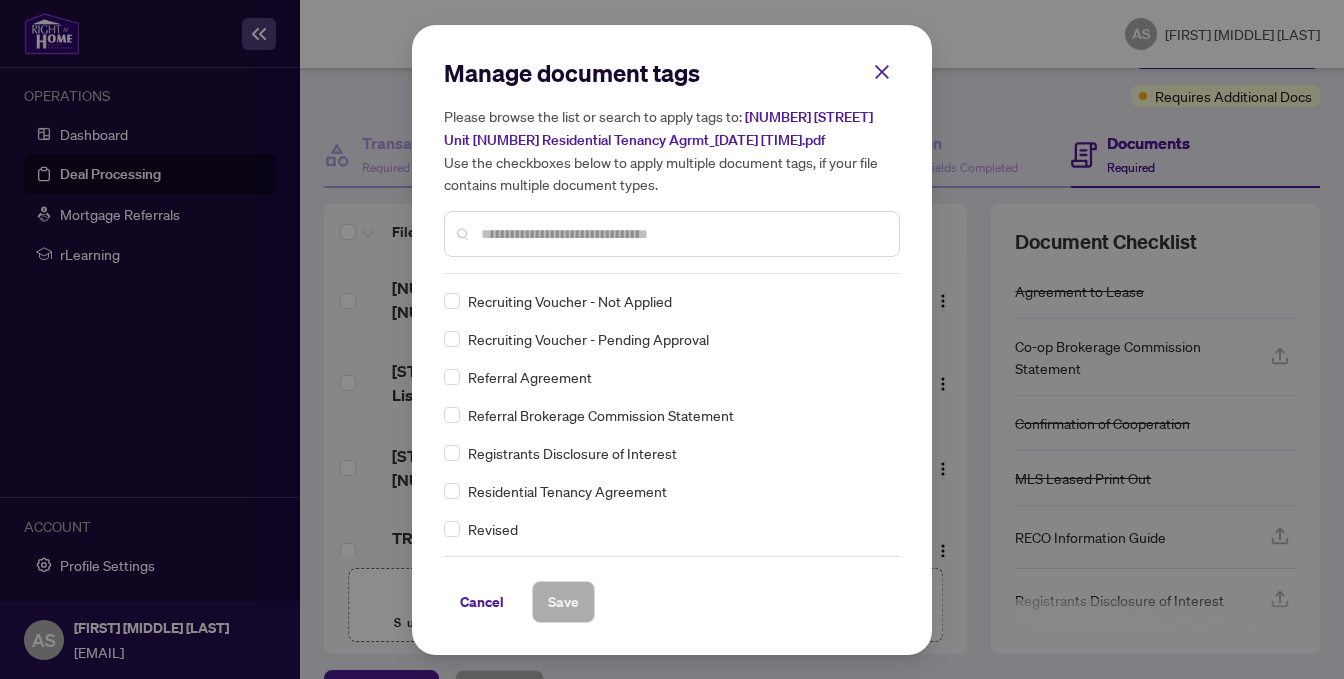 scroll, scrollTop: 3900, scrollLeft: 0, axis: vertical 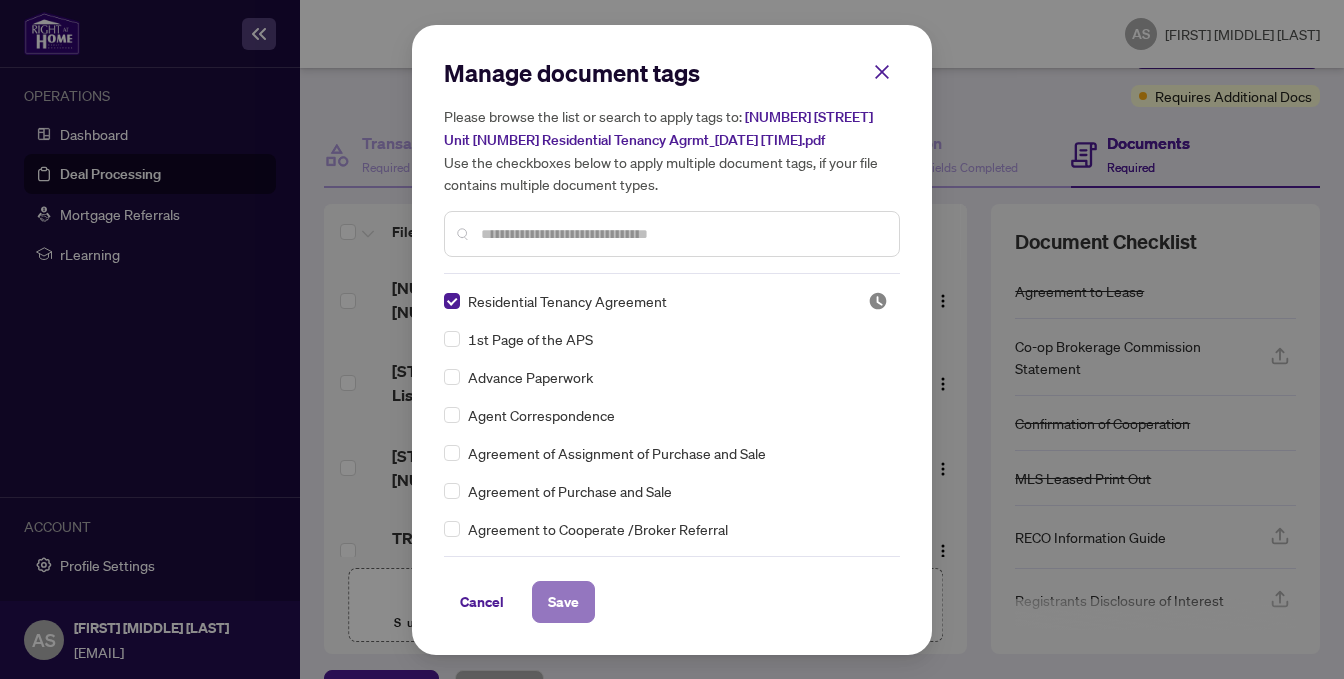 click on "Save" at bounding box center (563, 602) 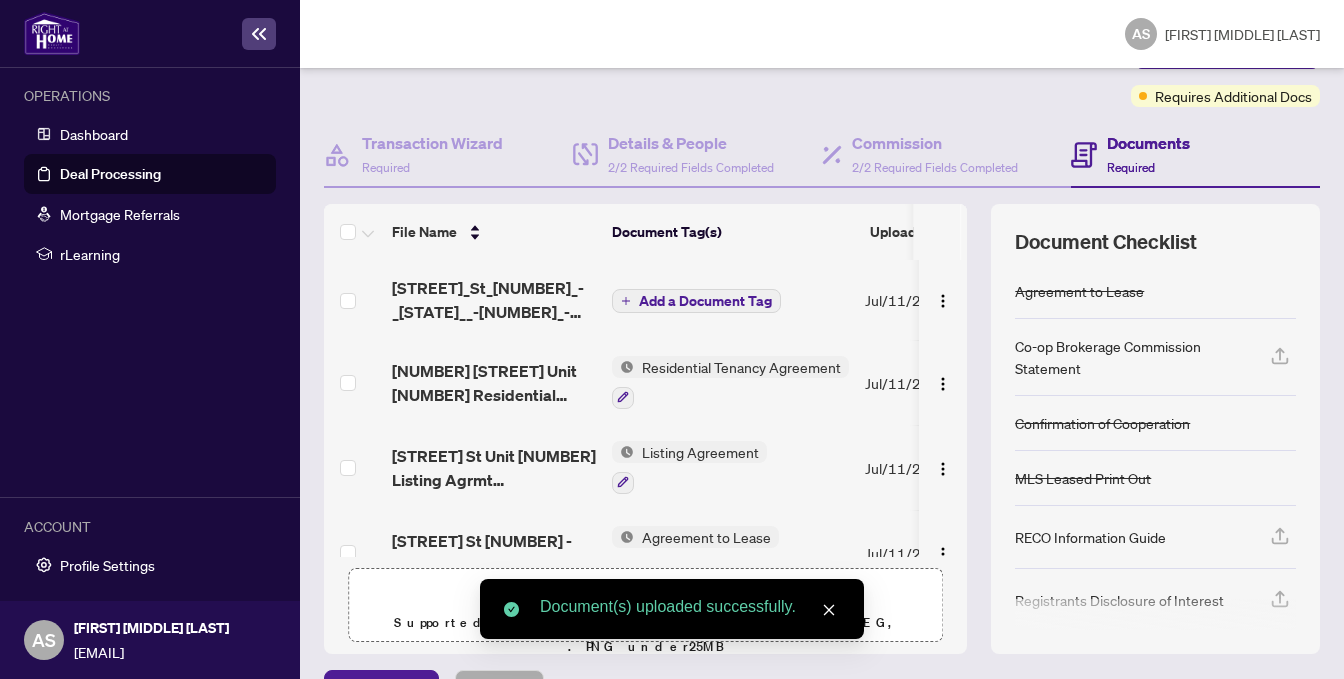 click on "Add a Document Tag" at bounding box center [705, 301] 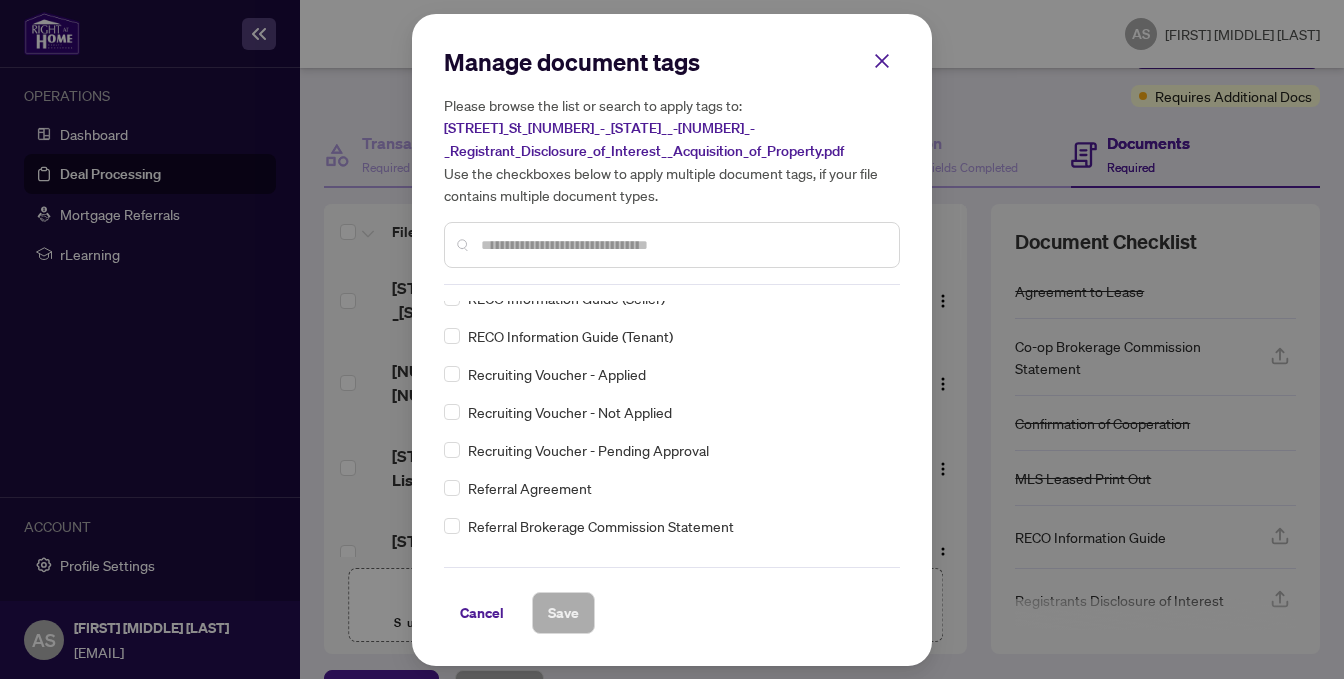 scroll, scrollTop: 3800, scrollLeft: 0, axis: vertical 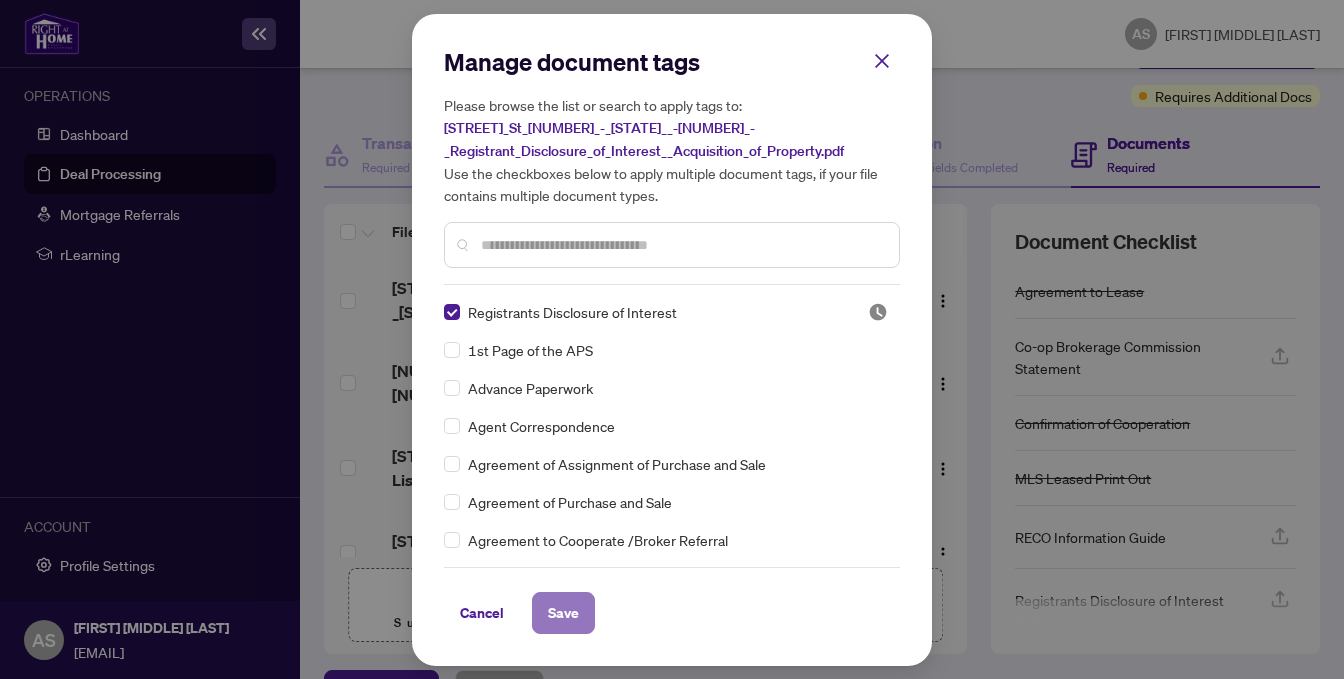 click on "Save" at bounding box center [563, 613] 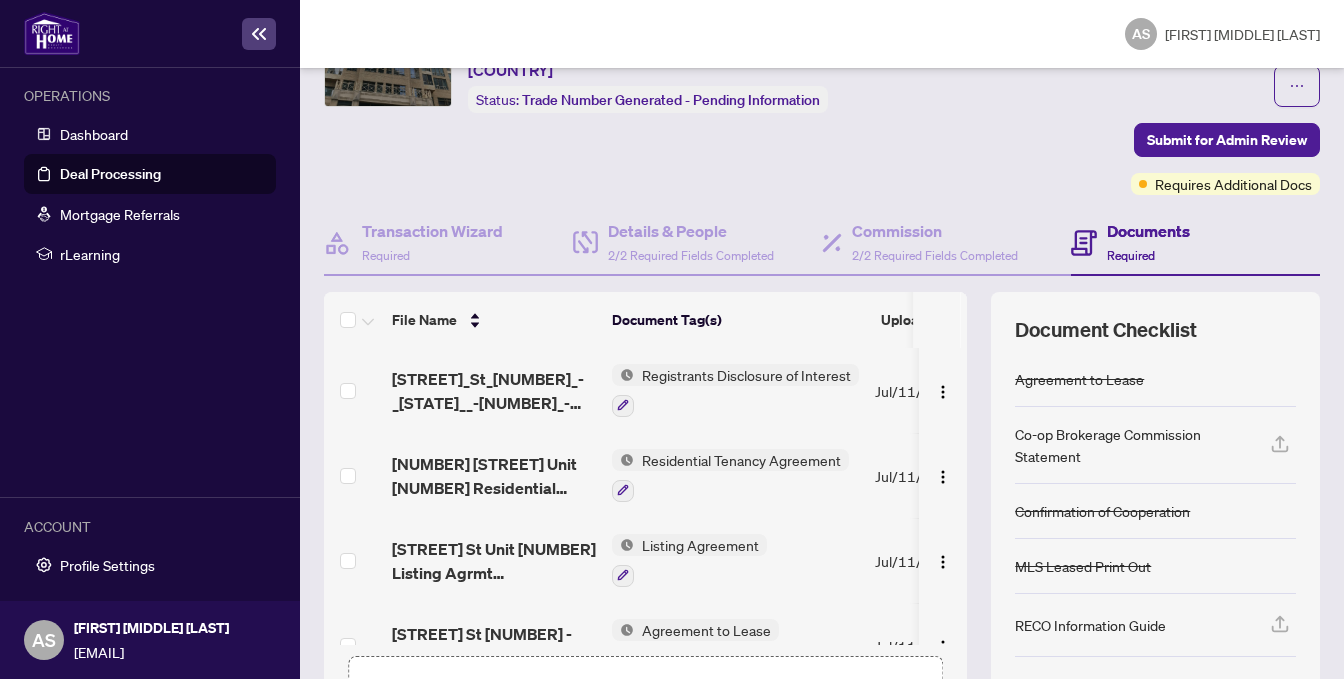 scroll, scrollTop: 0, scrollLeft: 0, axis: both 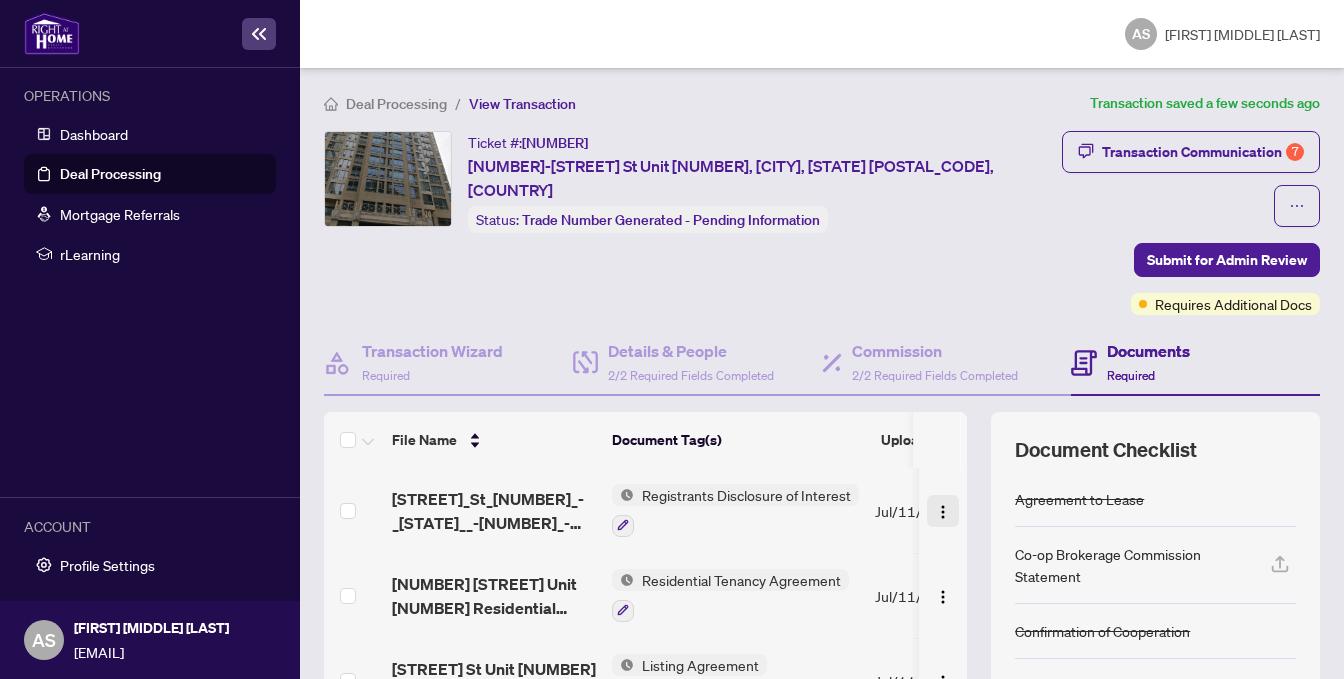 click at bounding box center [943, 512] 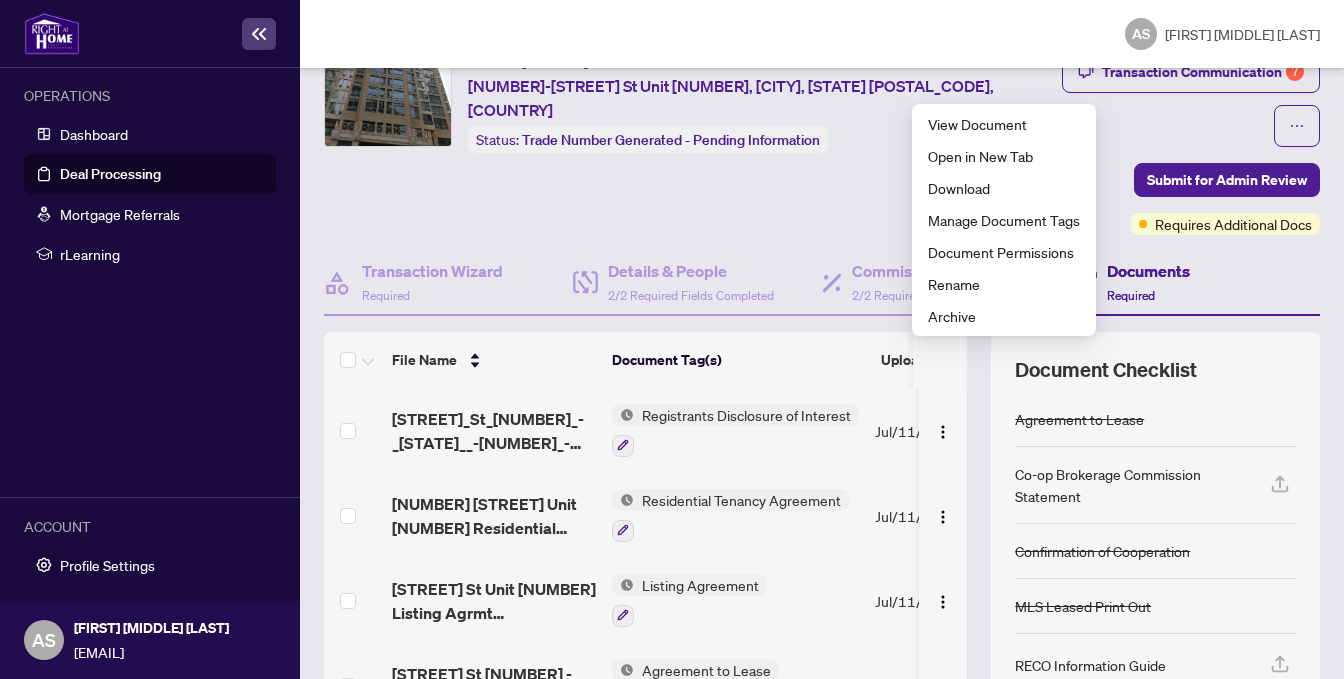 scroll, scrollTop: 100, scrollLeft: 0, axis: vertical 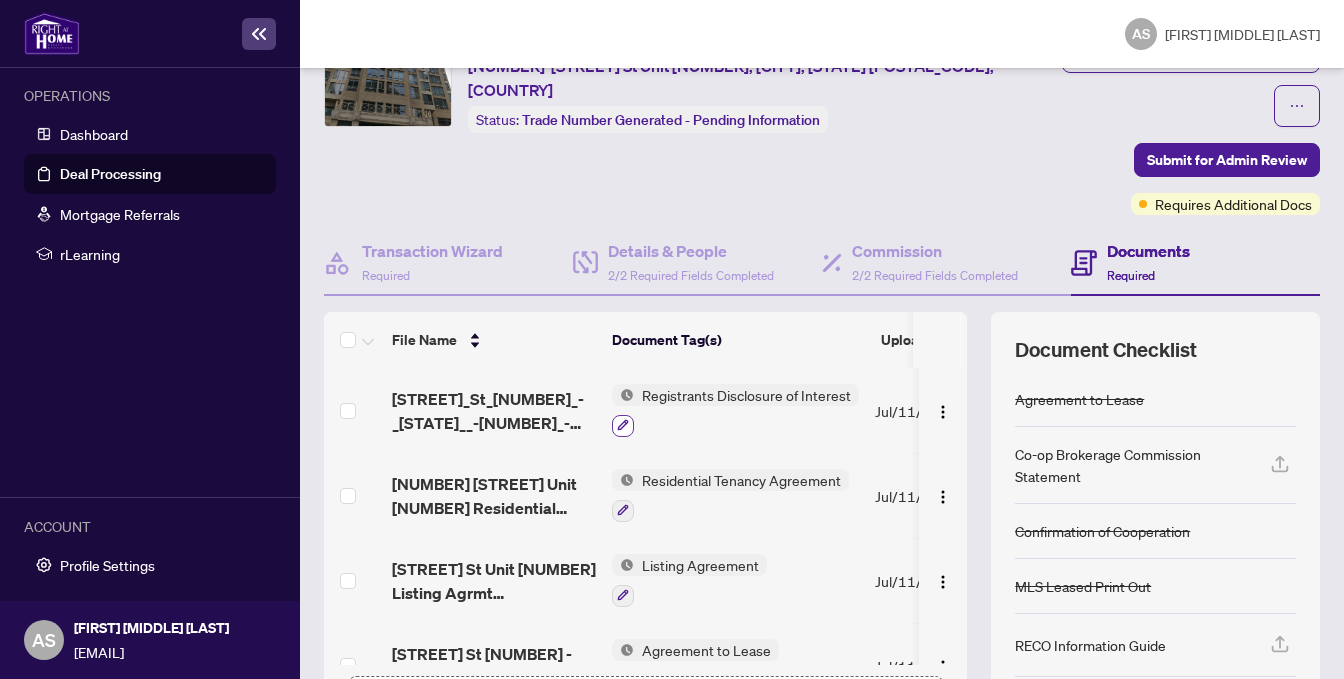 click 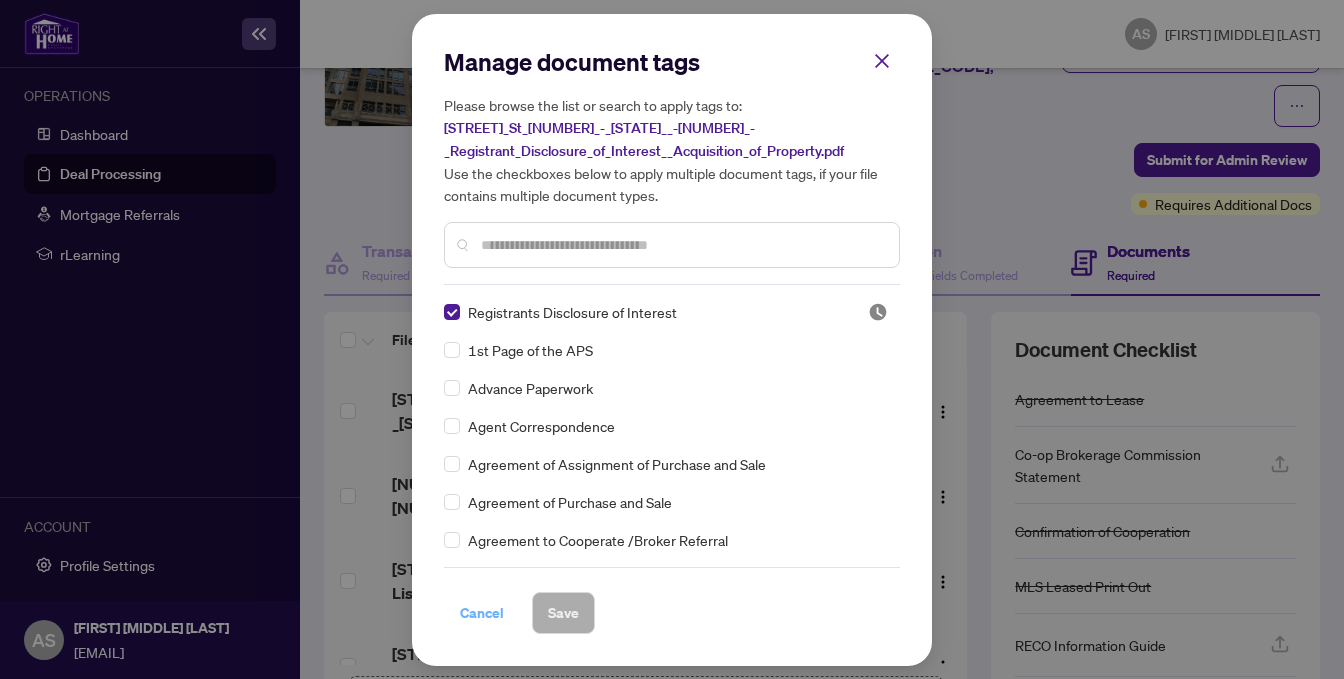 click on "Cancel" at bounding box center [482, 613] 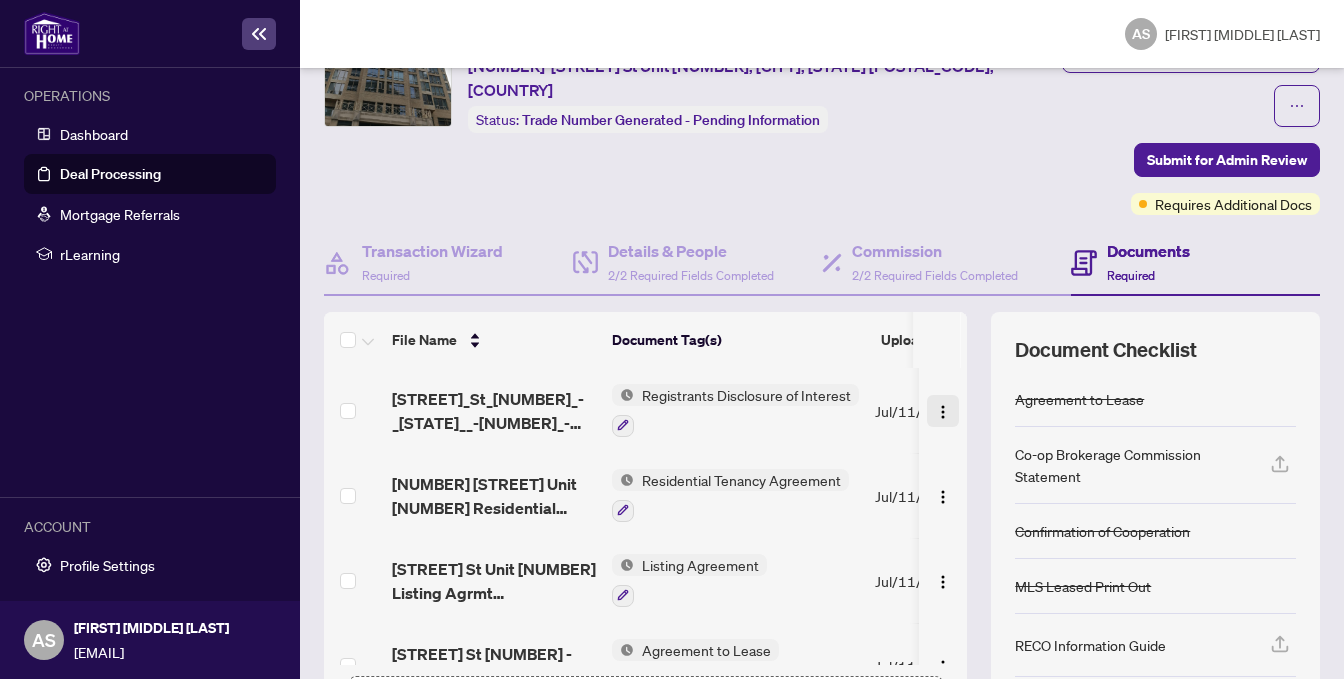 click at bounding box center (943, 412) 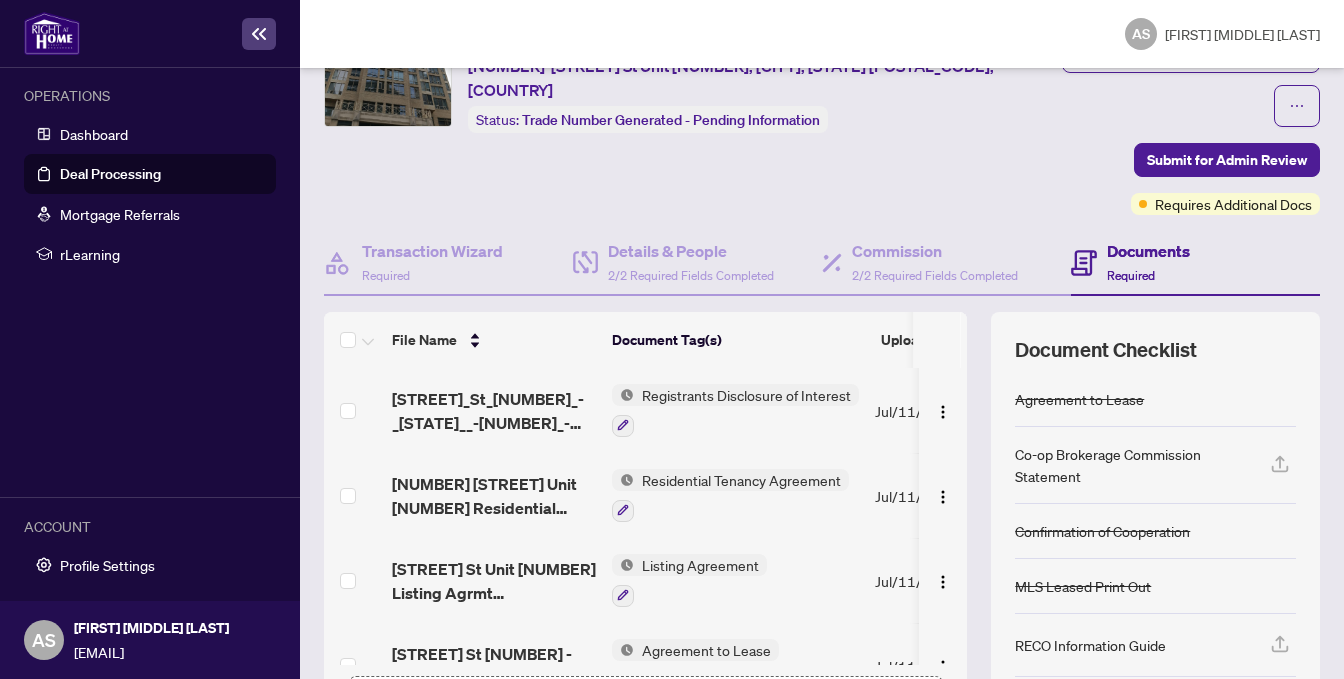 click at bounding box center (937, 340) 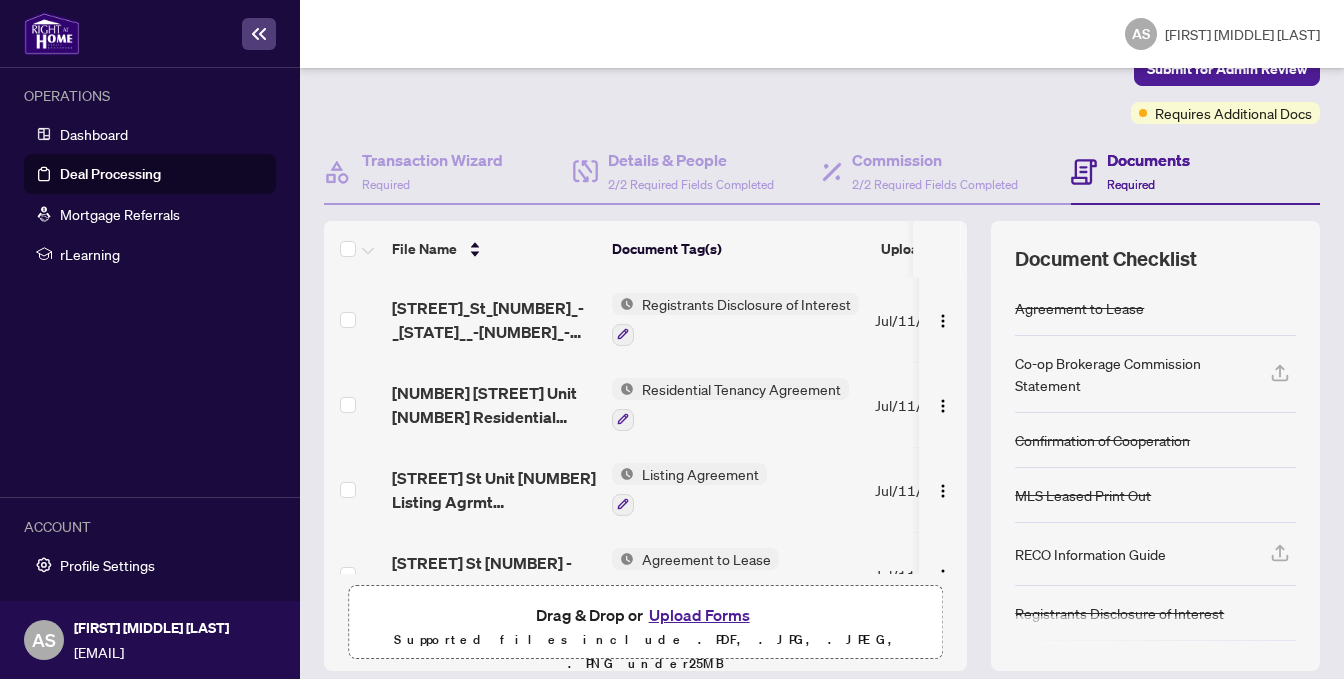 scroll, scrollTop: 208, scrollLeft: 0, axis: vertical 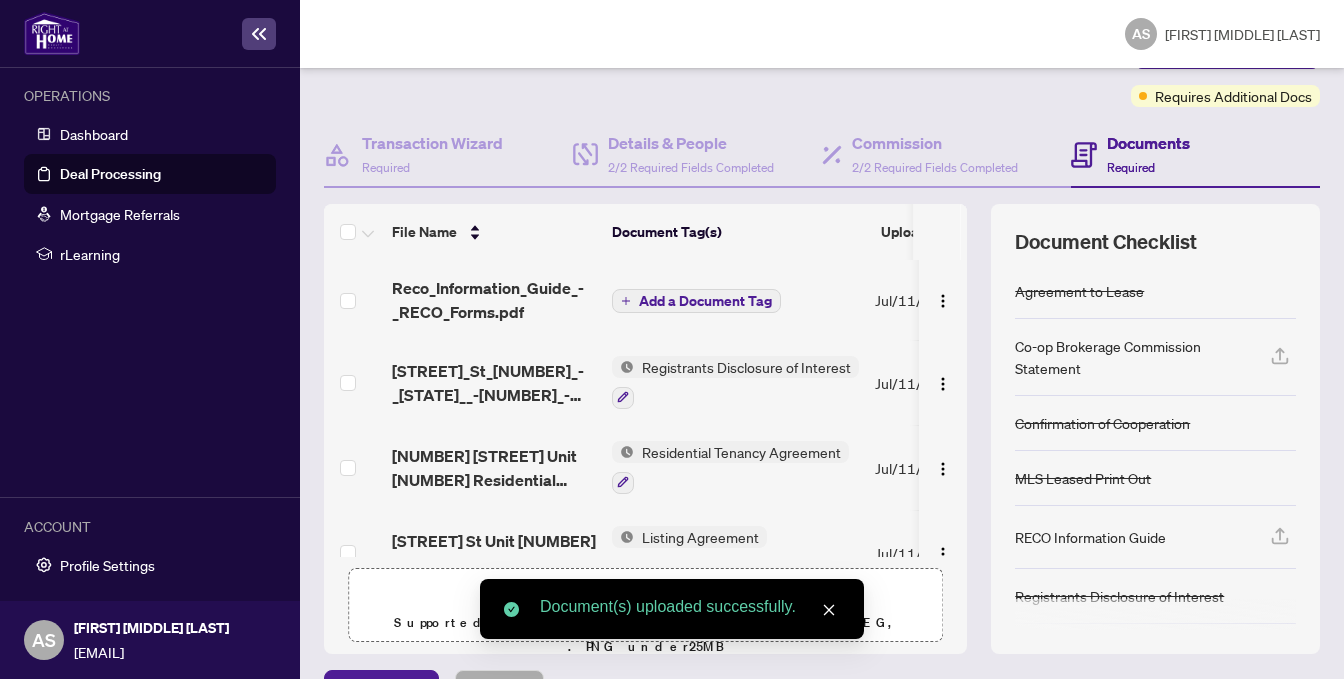 click on "Add a Document Tag" at bounding box center [705, 301] 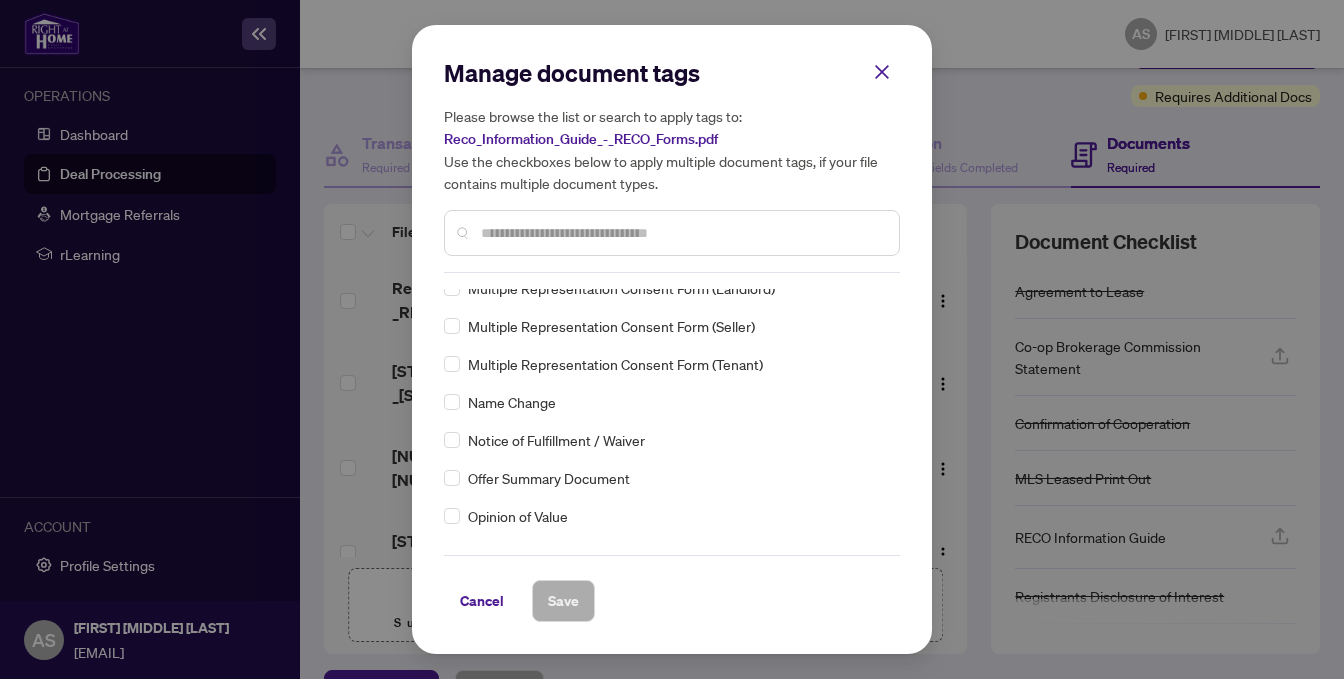 scroll, scrollTop: 3500, scrollLeft: 0, axis: vertical 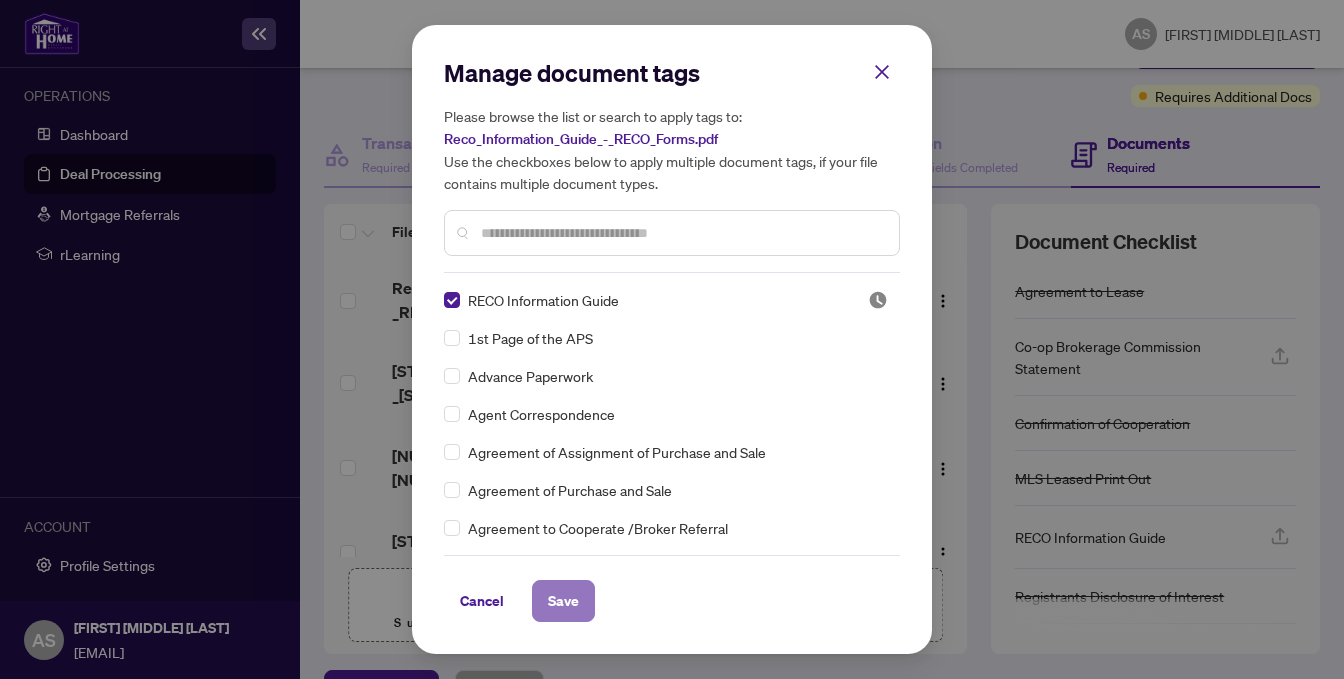 click on "Save" at bounding box center [563, 601] 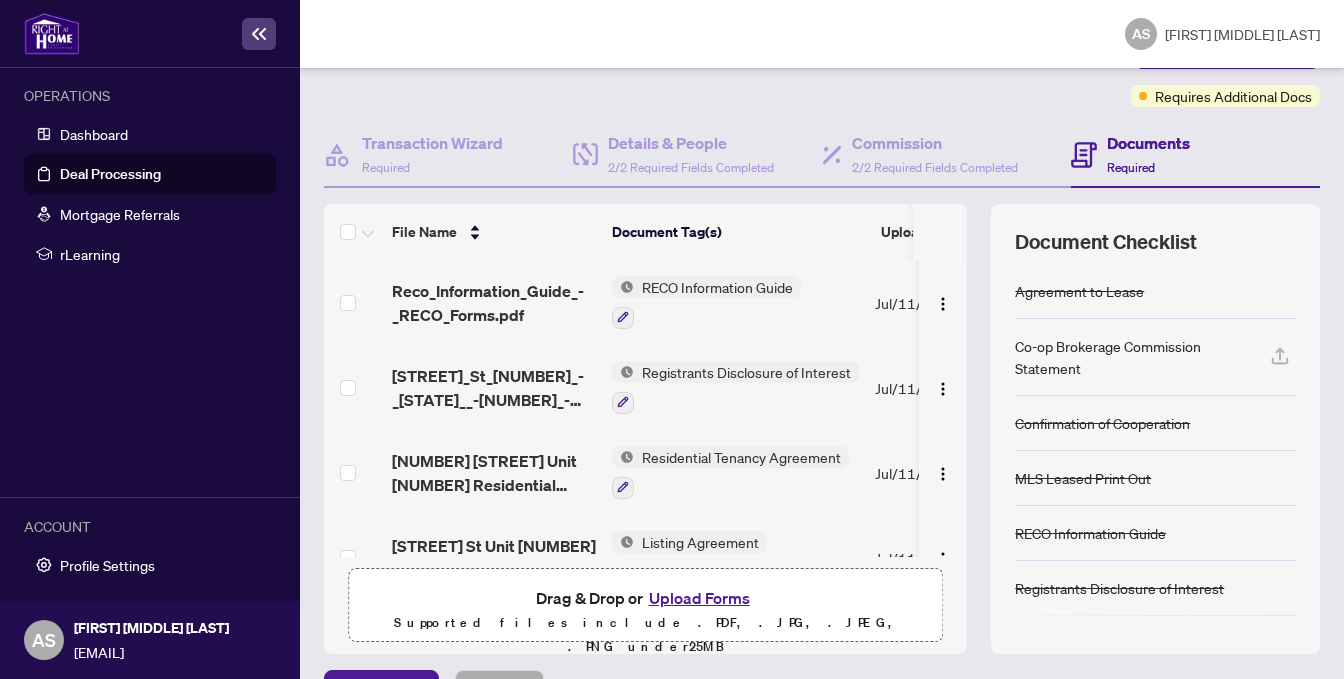 scroll, scrollTop: 0, scrollLeft: 0, axis: both 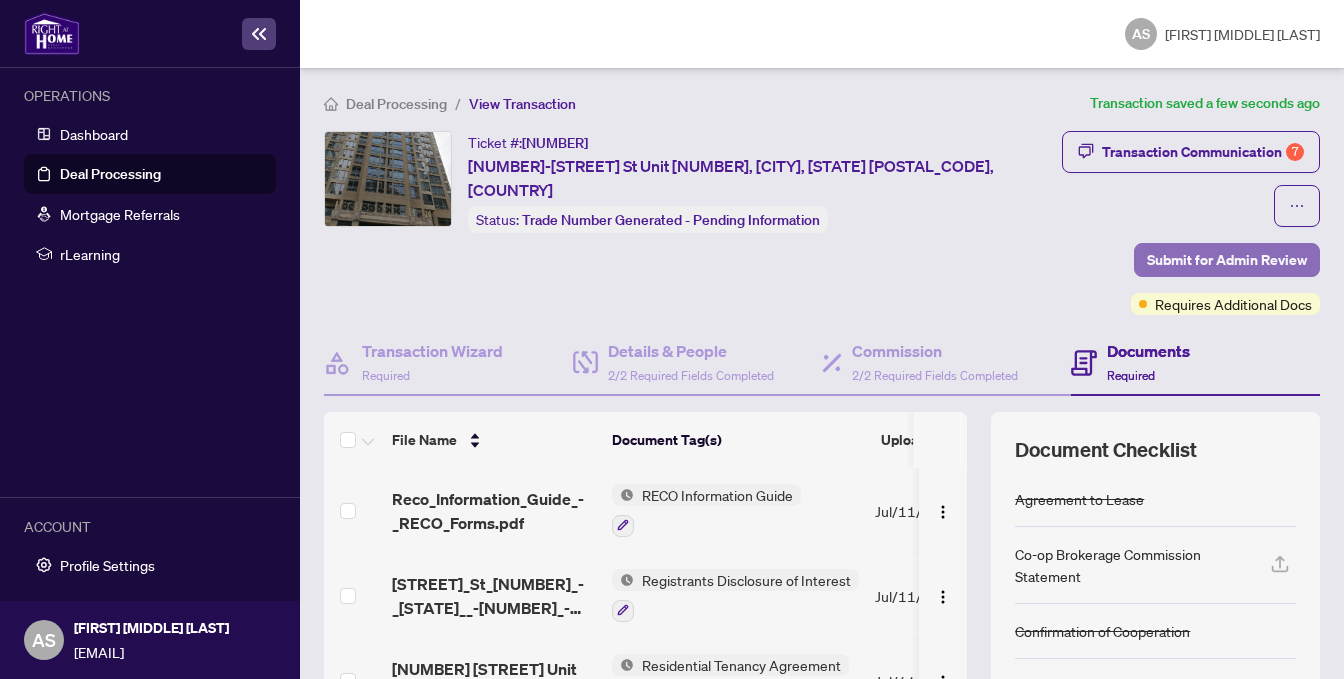 click on "Submit for Admin Review" at bounding box center [1227, 260] 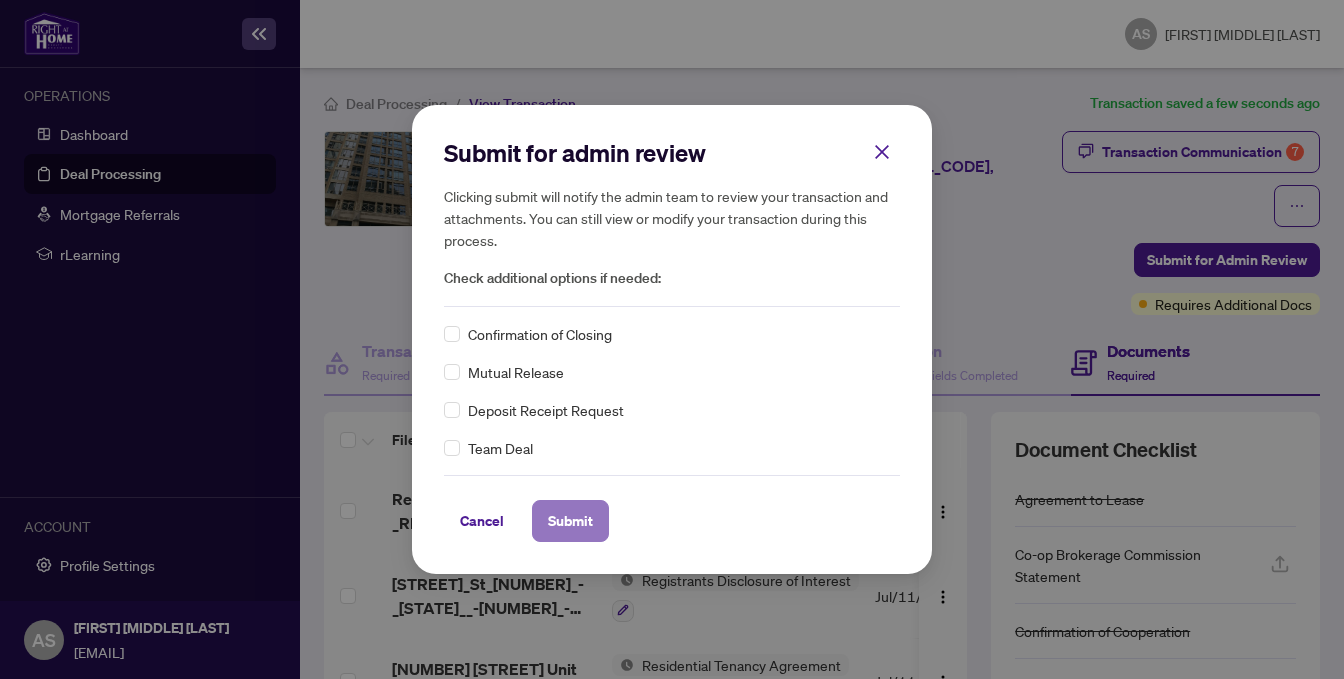 click on "Submit" at bounding box center (570, 521) 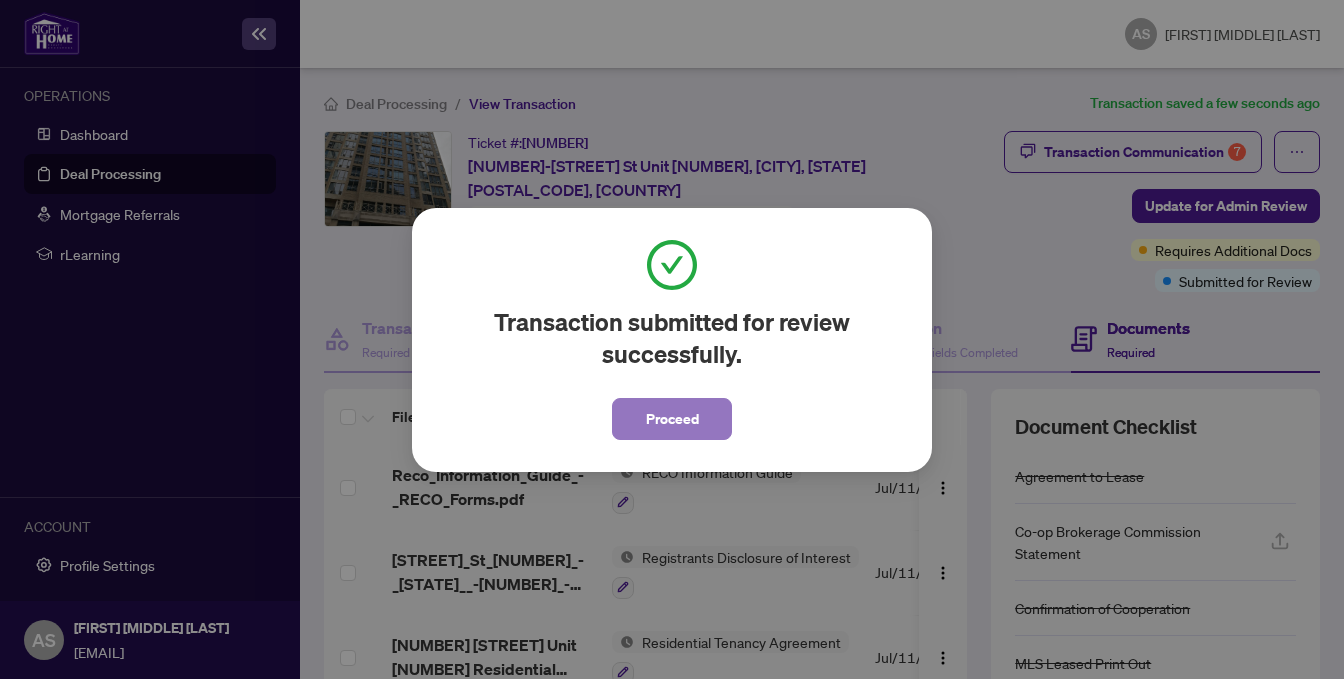 click on "Proceed" at bounding box center [672, 419] 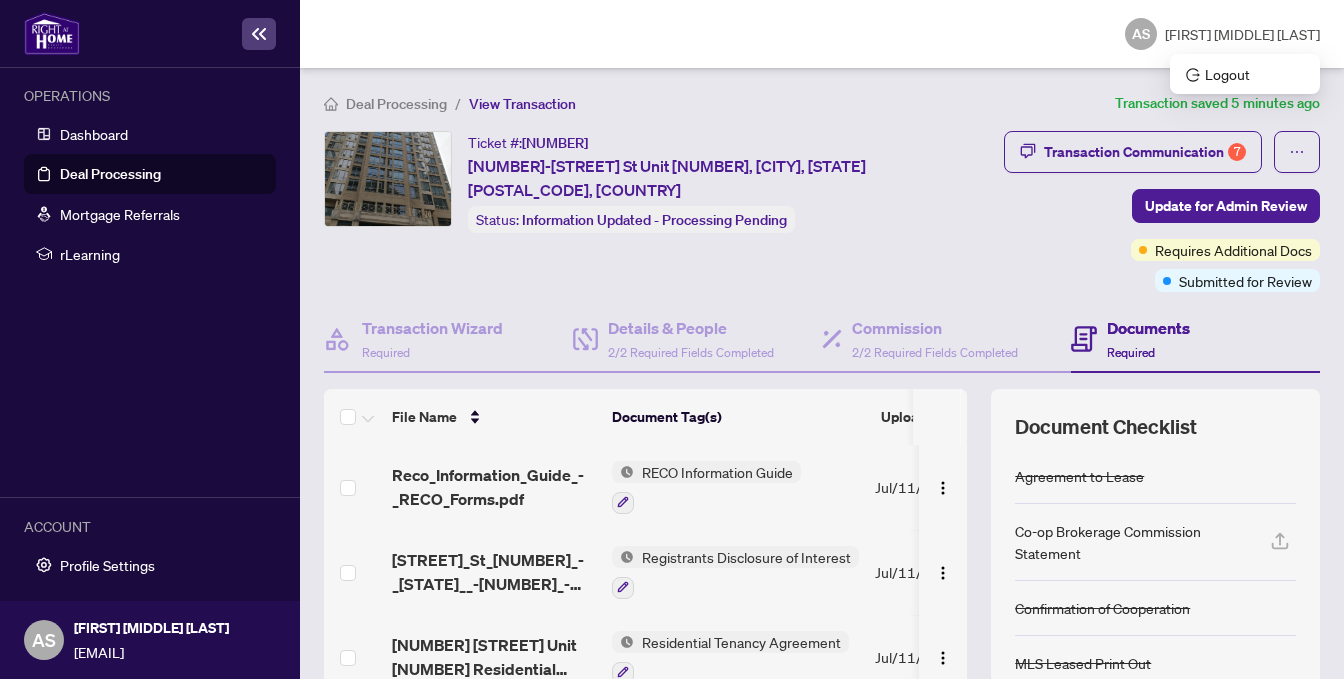 click on "AS" at bounding box center (1141, 34) 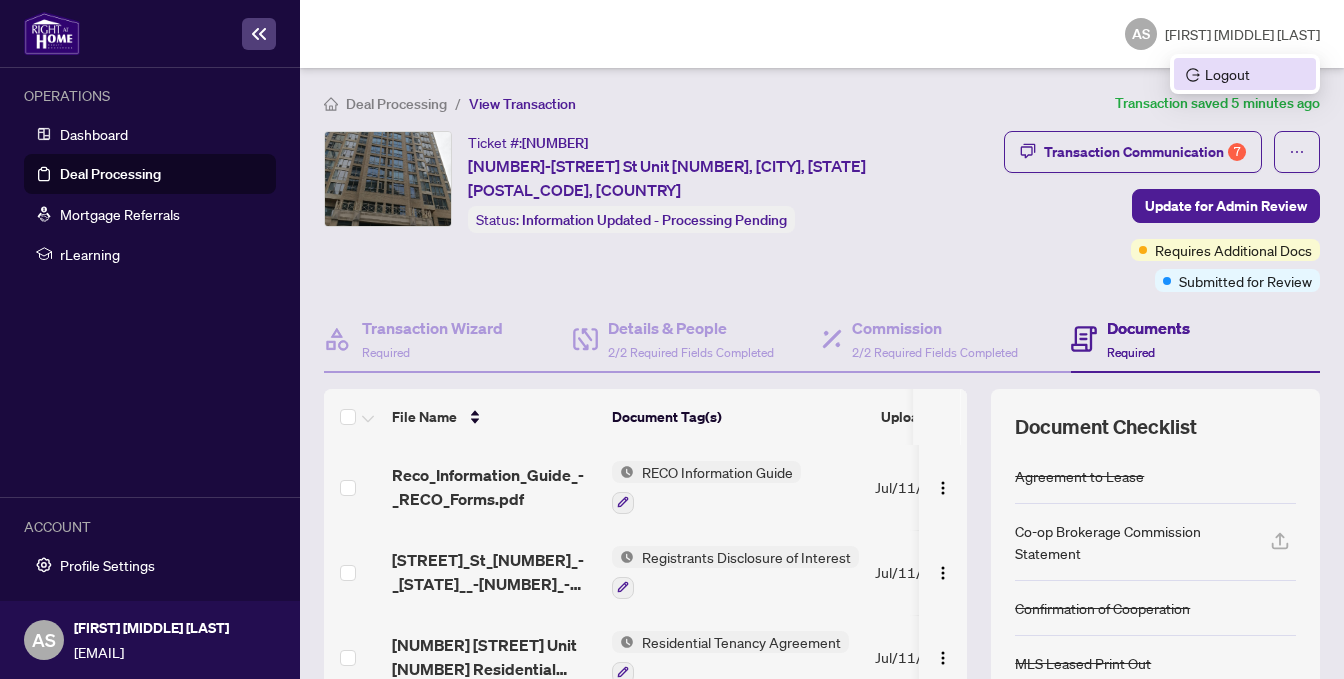 click 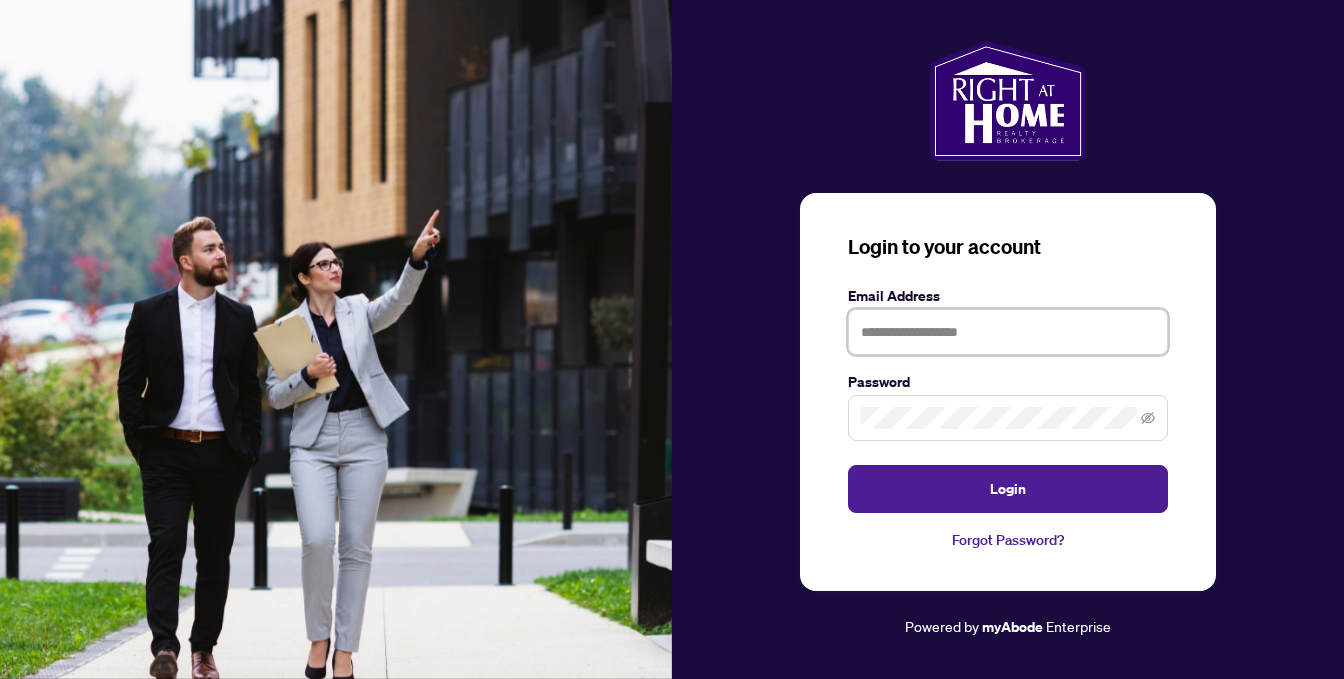 type on "**********" 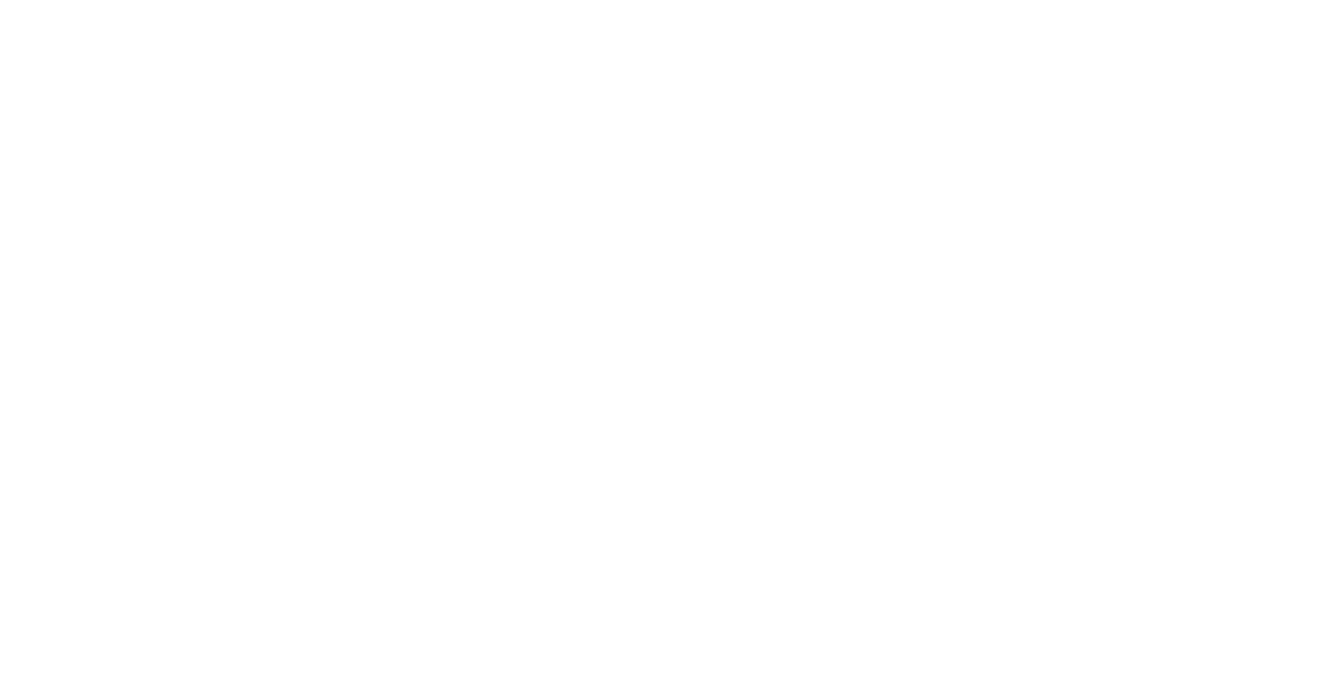 scroll, scrollTop: 0, scrollLeft: 0, axis: both 